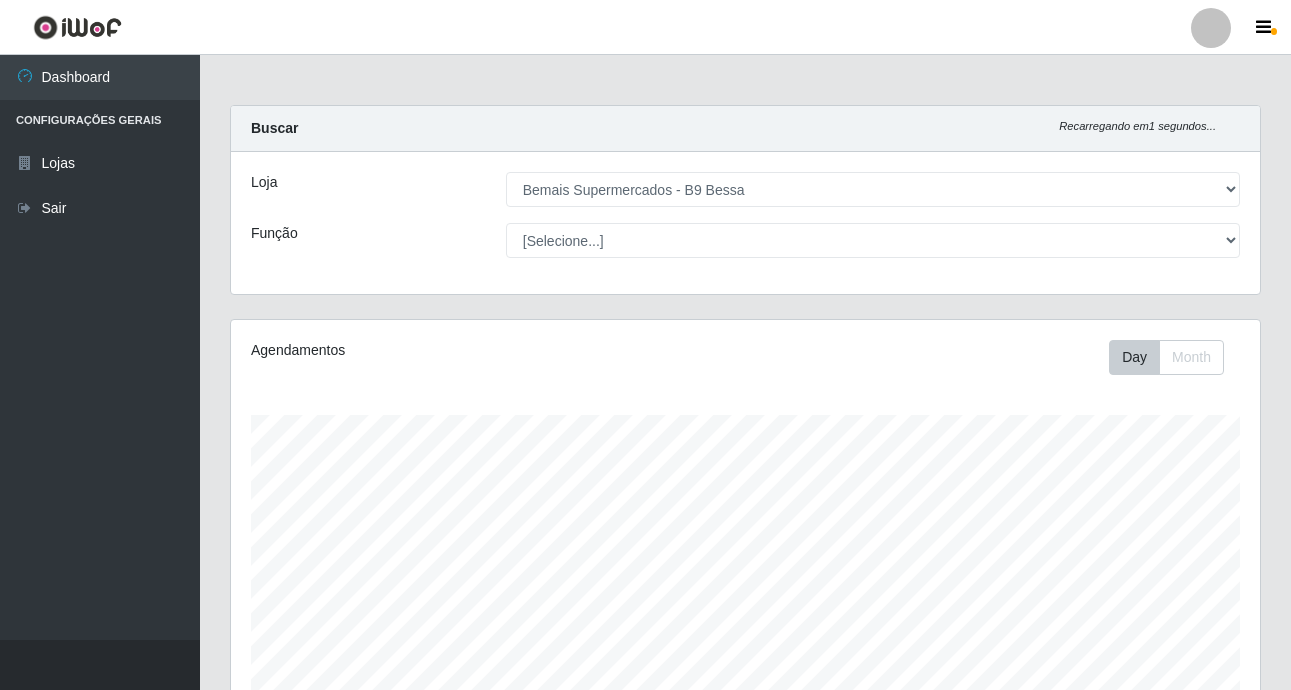 select on "410" 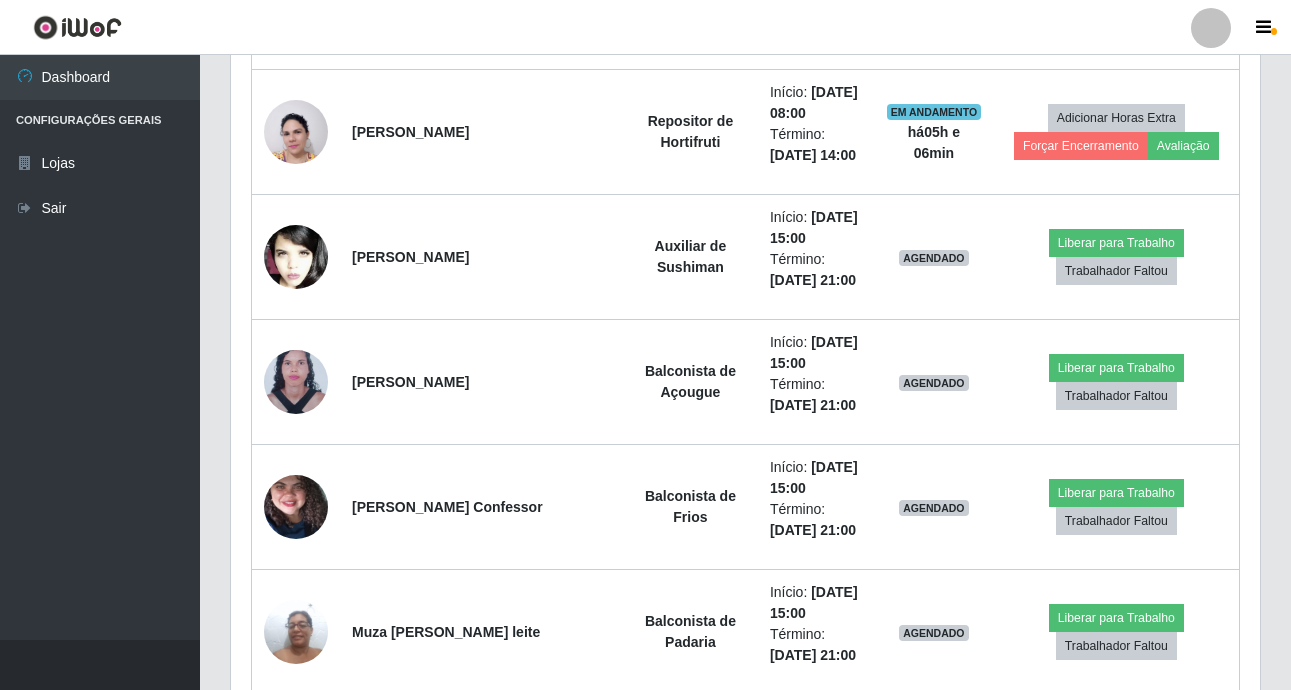 scroll, scrollTop: 1182, scrollLeft: 0, axis: vertical 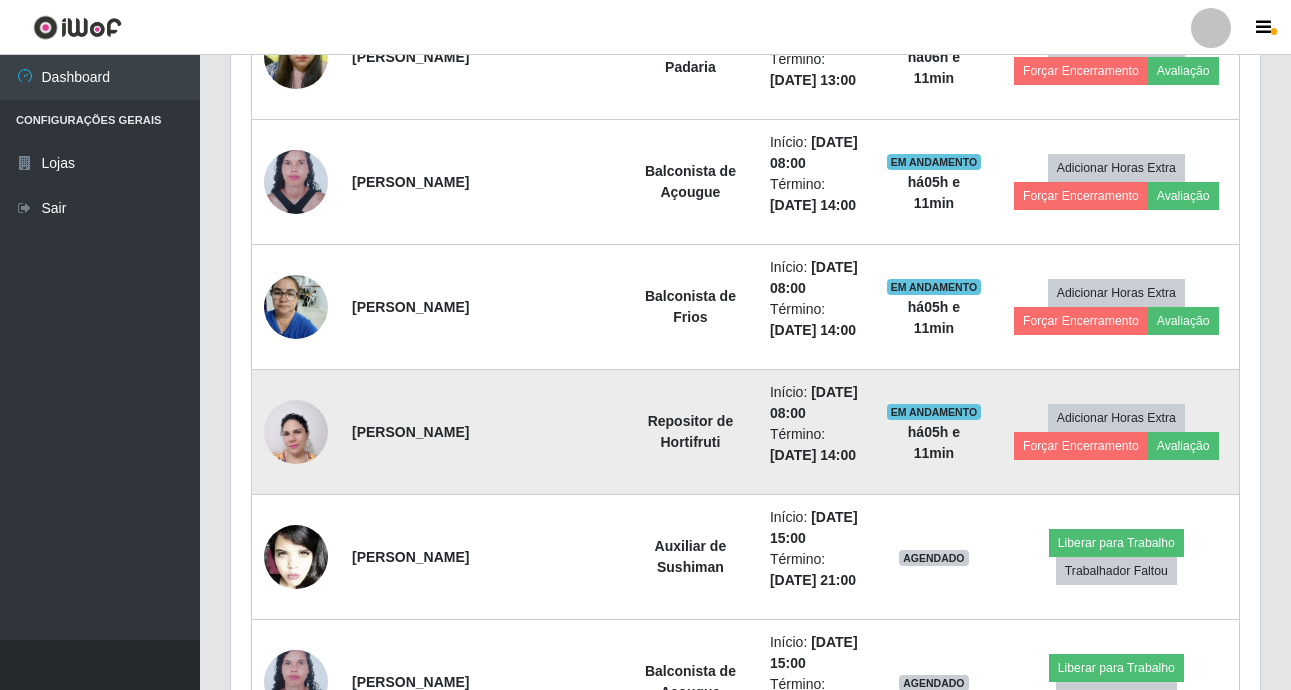 click at bounding box center [296, 432] 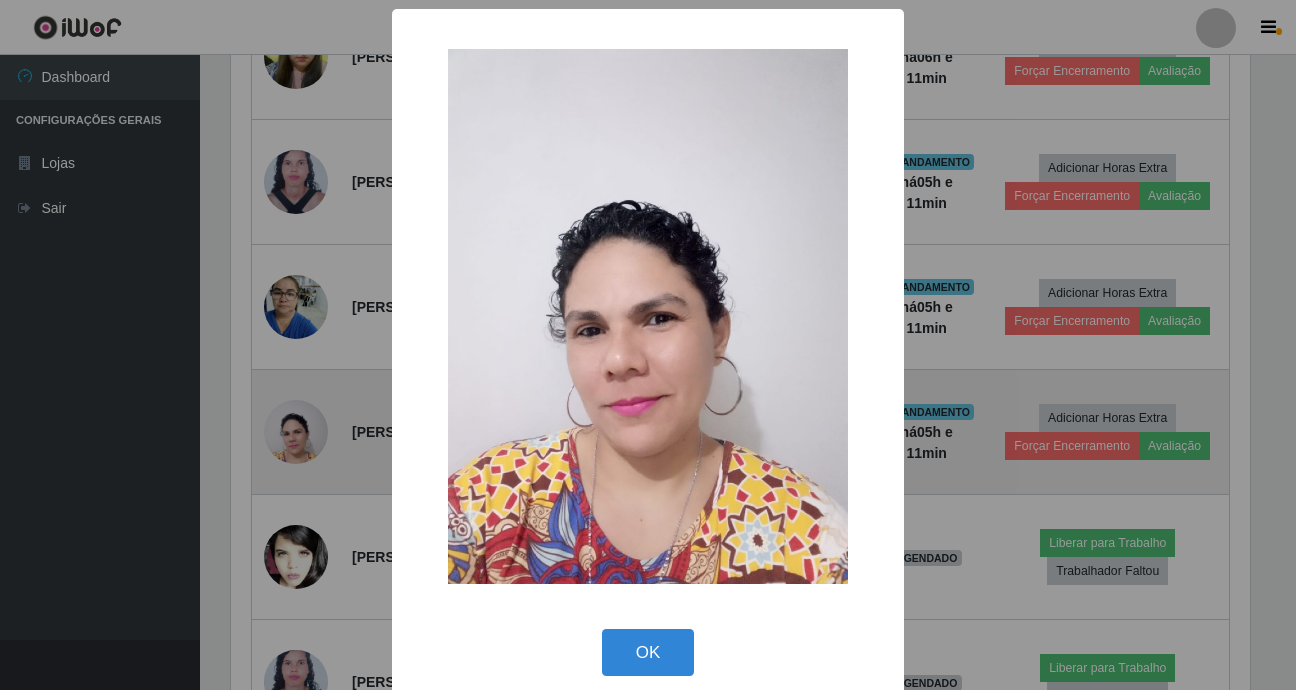 scroll, scrollTop: 999585, scrollLeft: 998981, axis: both 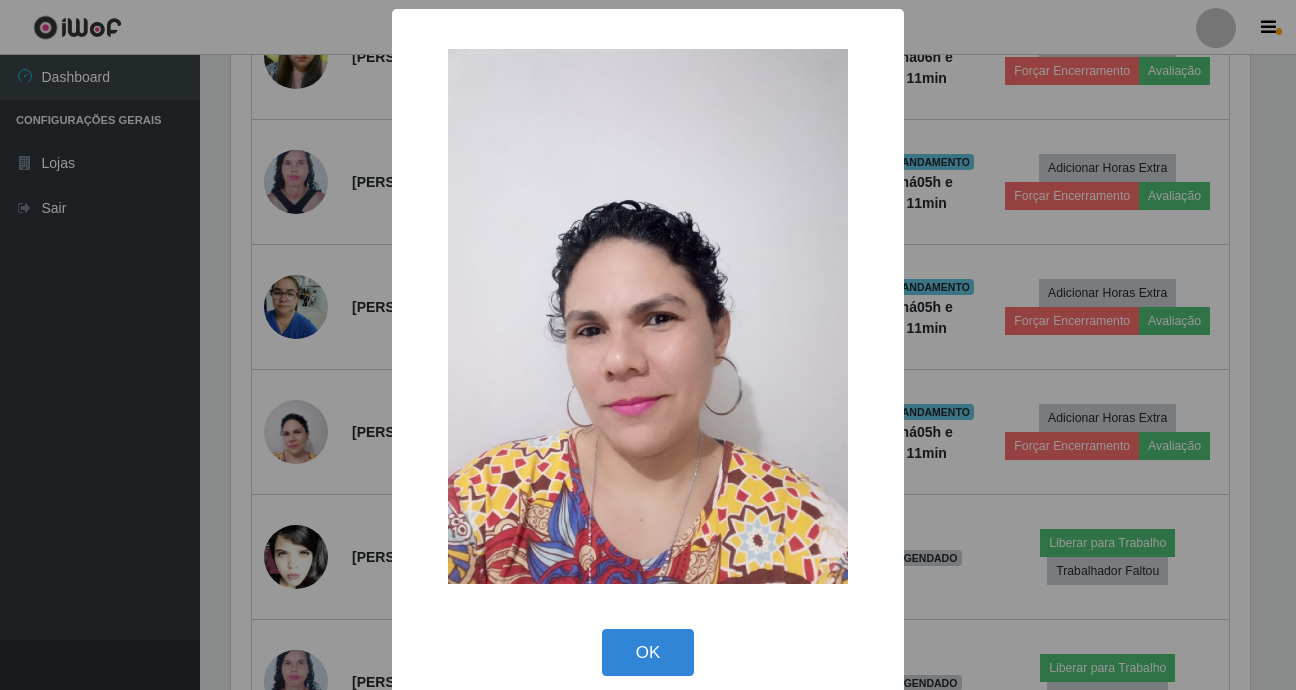 click on "× OK Cancel" at bounding box center (648, 345) 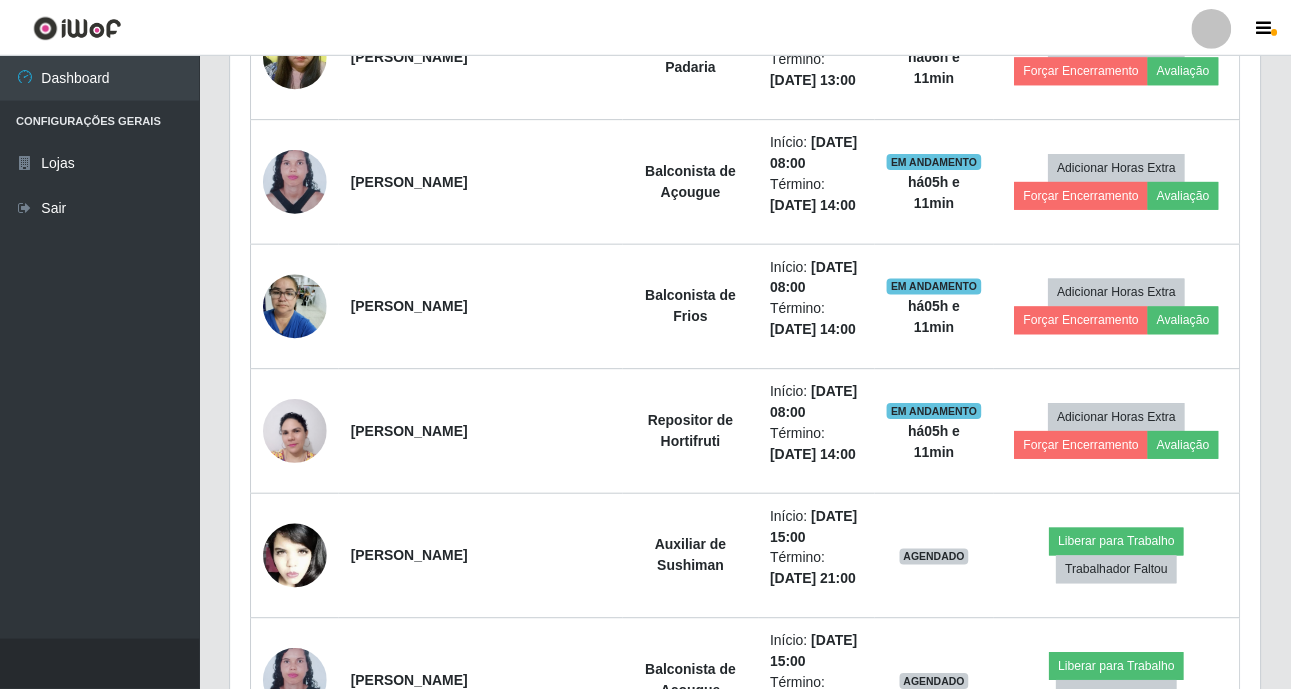 scroll, scrollTop: 999585, scrollLeft: 998971, axis: both 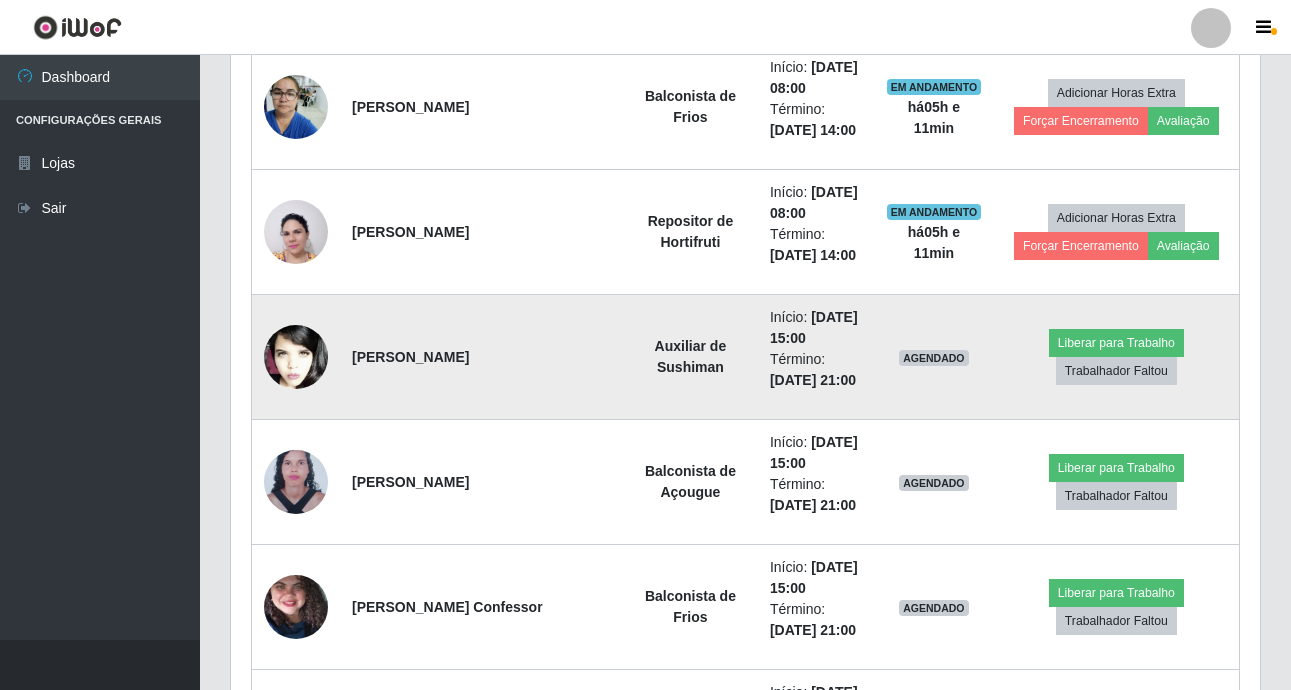 click at bounding box center (296, 357) 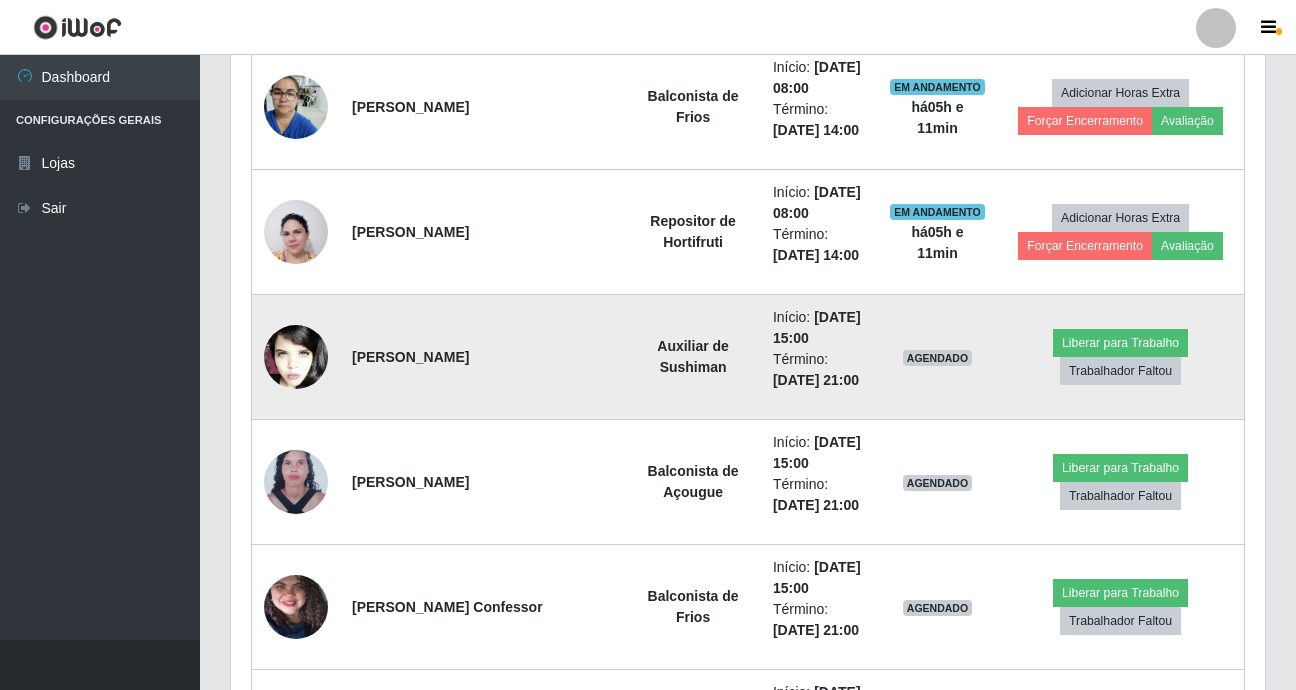 scroll, scrollTop: 999585, scrollLeft: 998981, axis: both 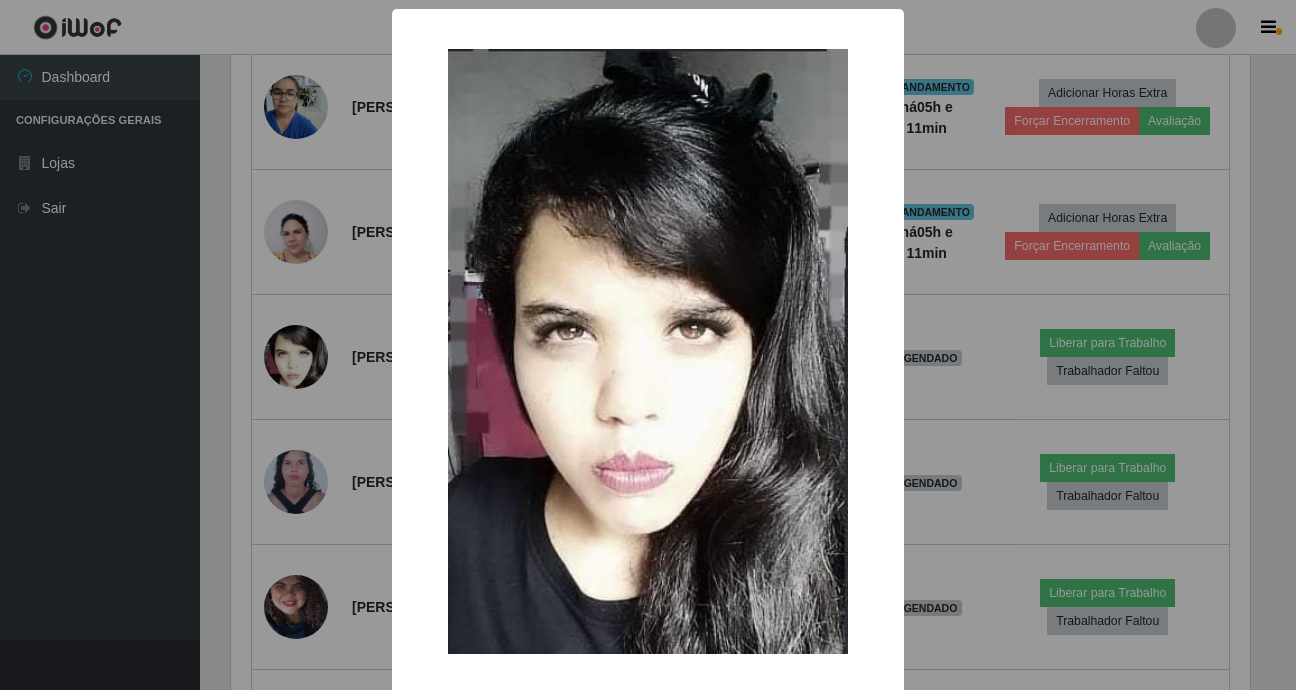 click on "× OK Cancel" at bounding box center (648, 345) 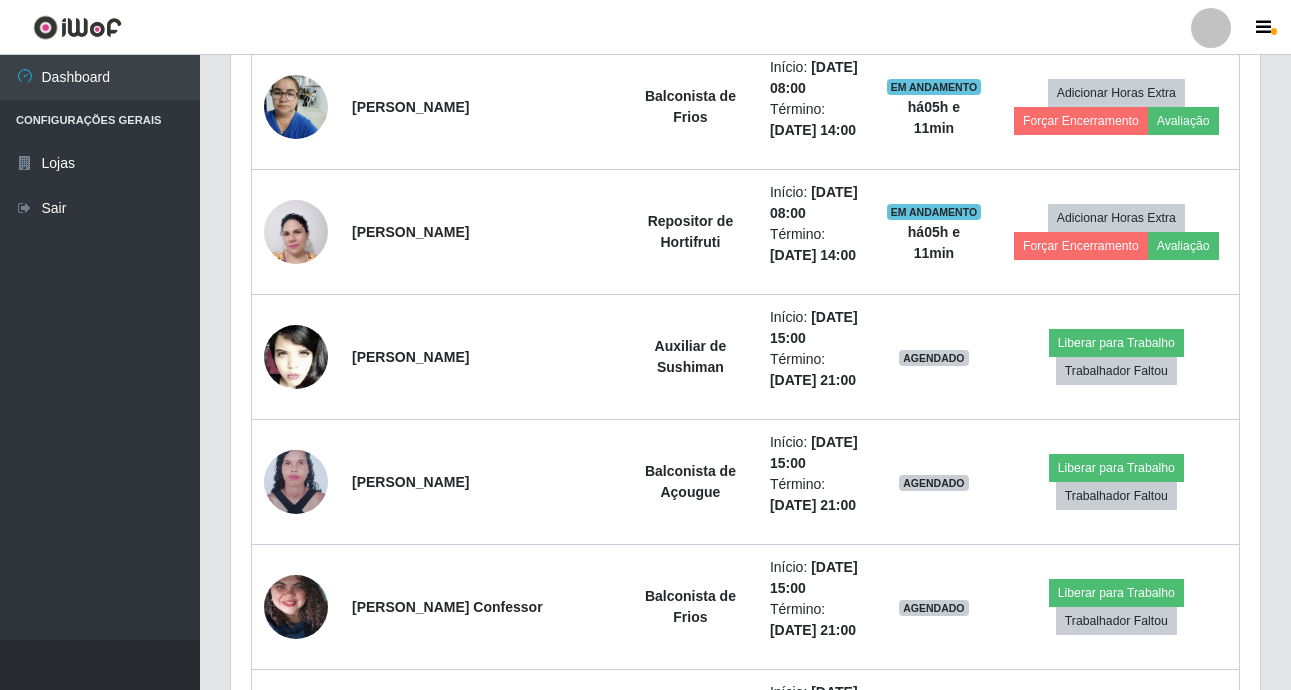 scroll, scrollTop: 999585, scrollLeft: 998971, axis: both 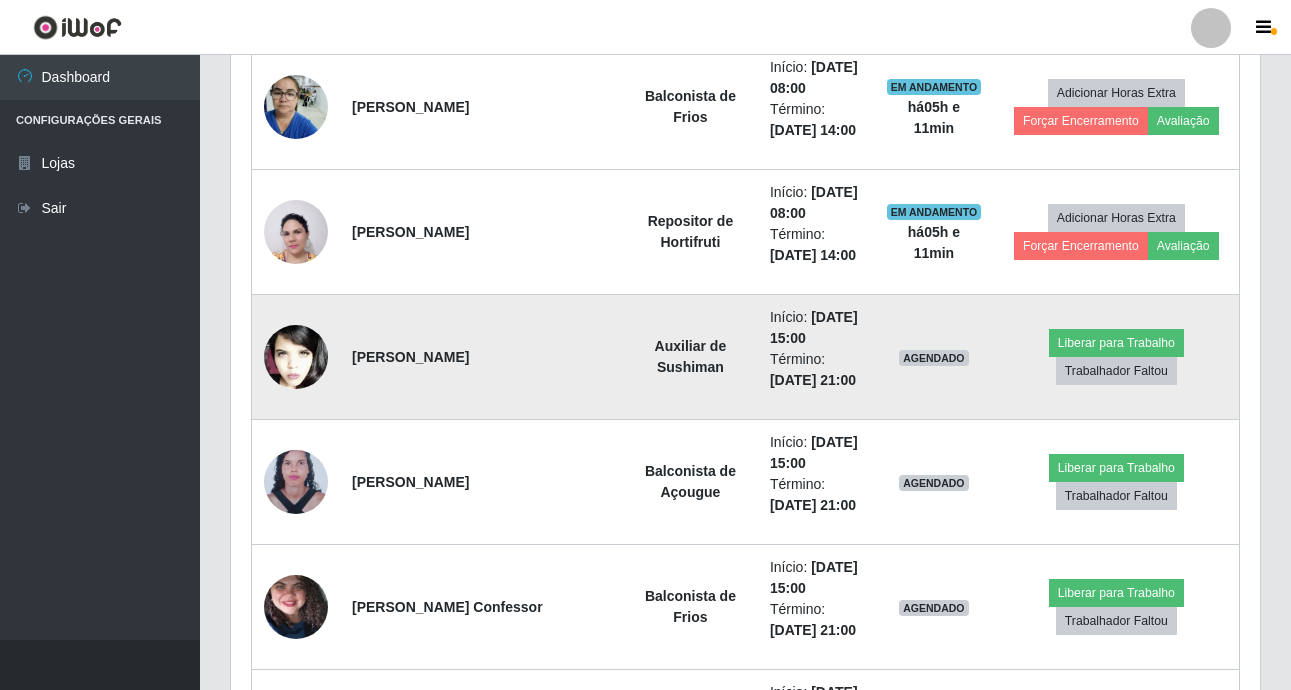 click at bounding box center (296, 357) 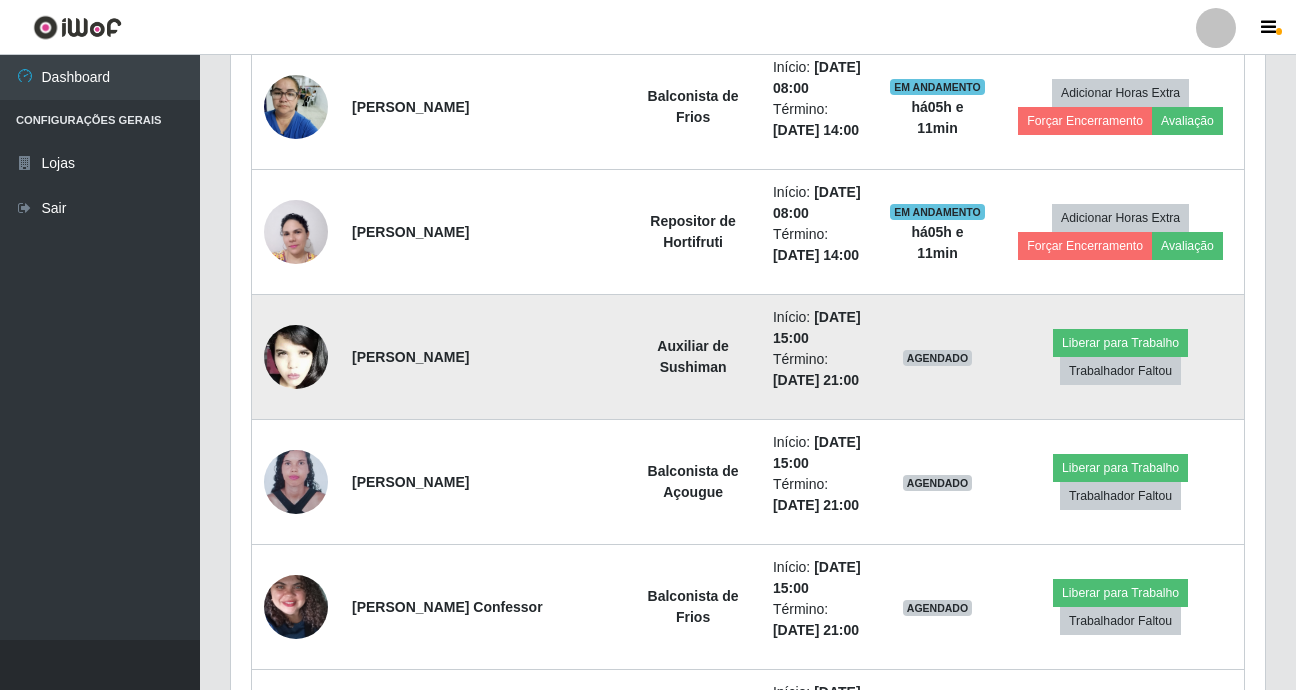 scroll, scrollTop: 999585, scrollLeft: 998981, axis: both 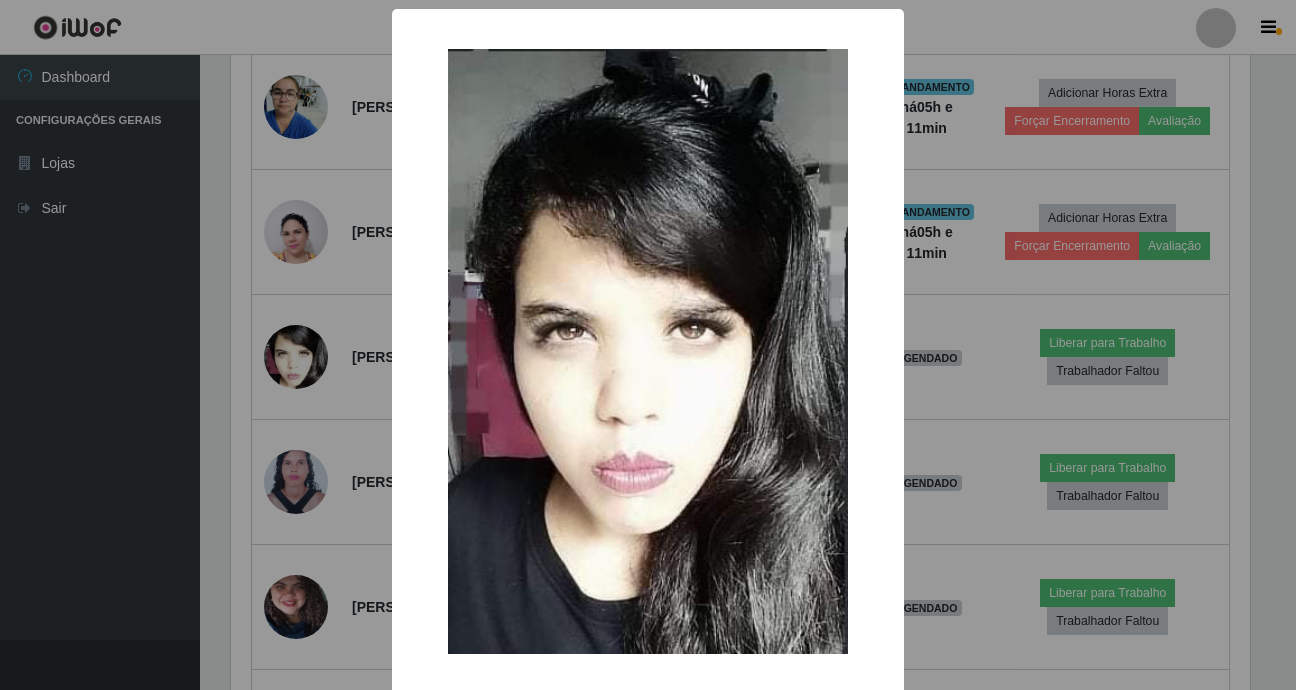 click on "× OK Cancel" at bounding box center (648, 345) 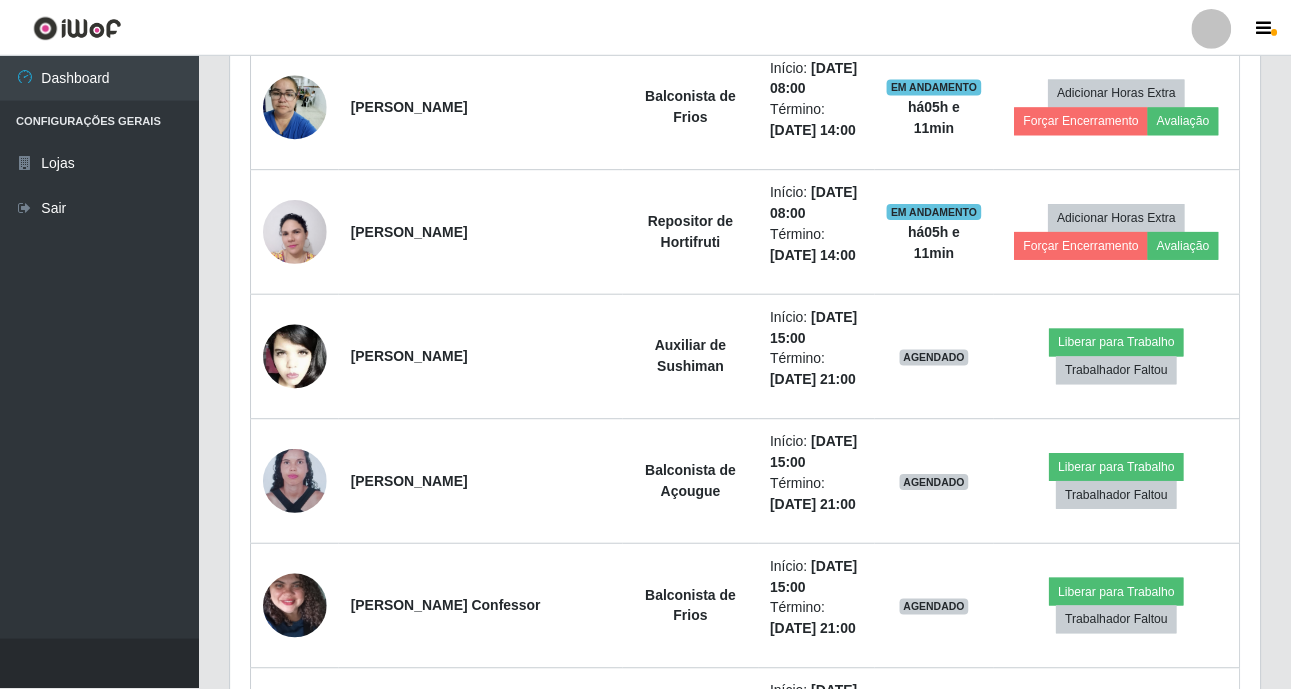 scroll, scrollTop: 999585, scrollLeft: 998971, axis: both 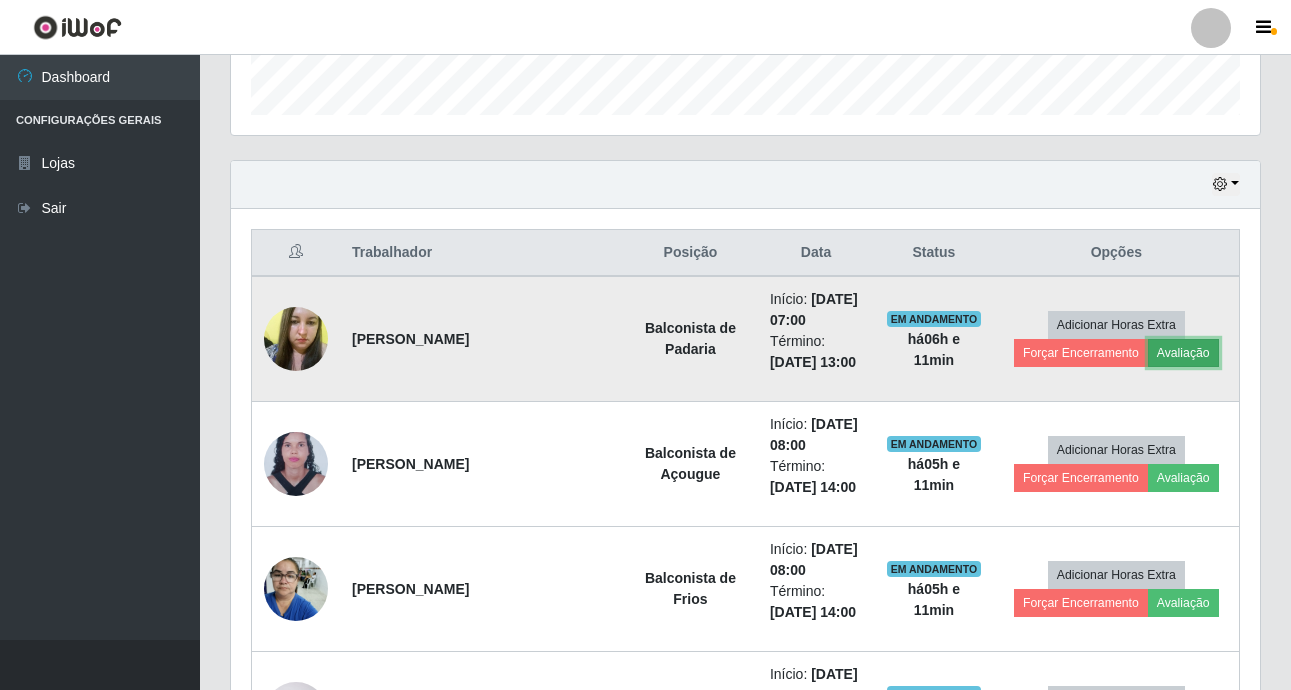 click on "Avaliação" at bounding box center [1183, 353] 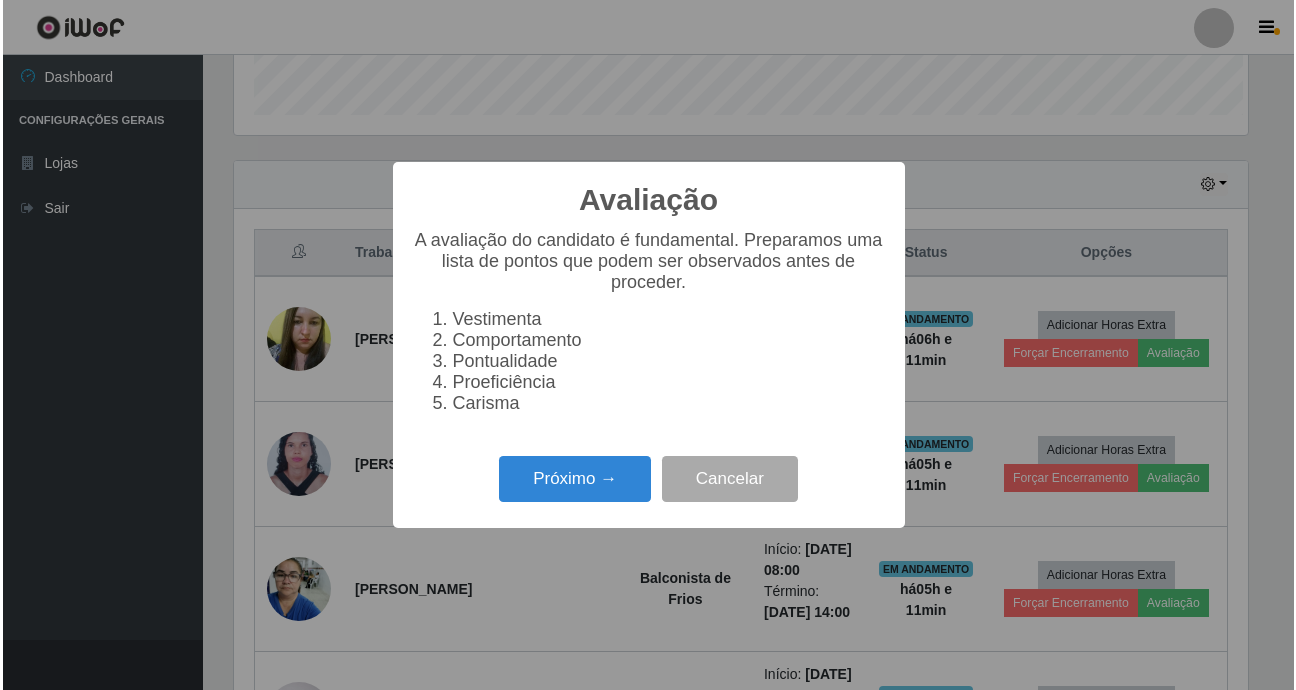scroll, scrollTop: 999585, scrollLeft: 998981, axis: both 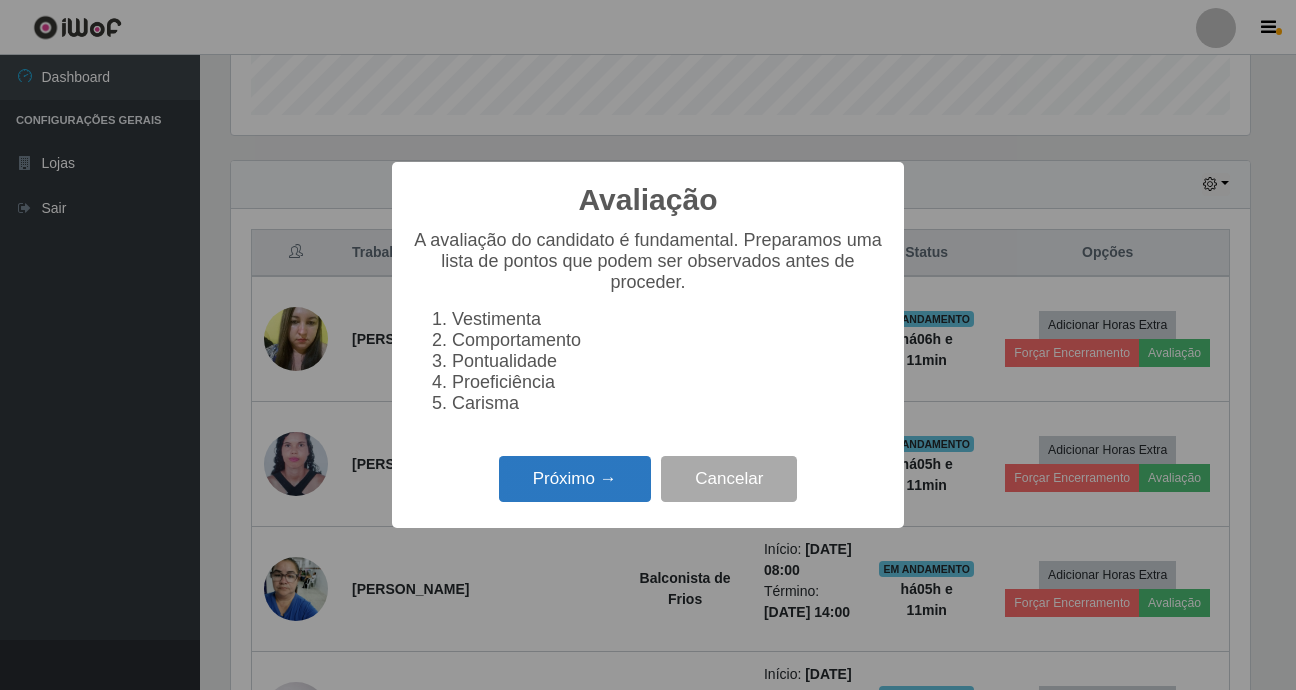 drag, startPoint x: 612, startPoint y: 487, endPoint x: 622, endPoint y: 473, distance: 17.20465 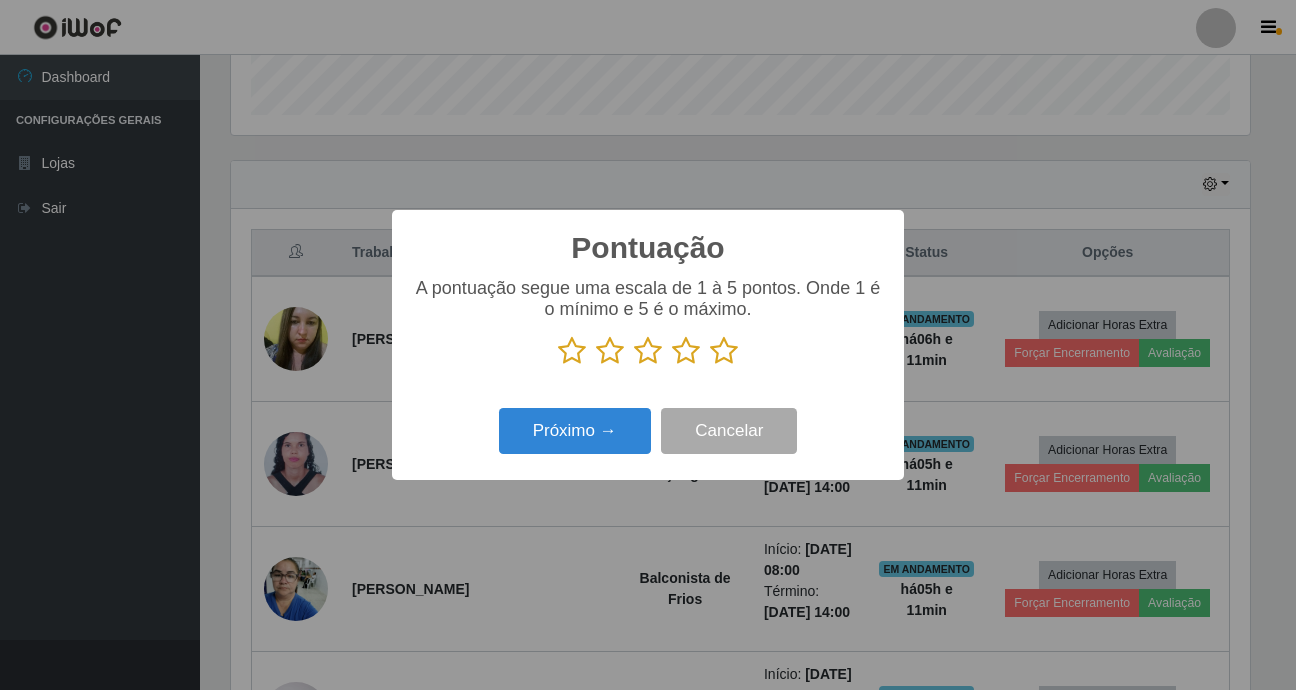 scroll, scrollTop: 999585, scrollLeft: 998981, axis: both 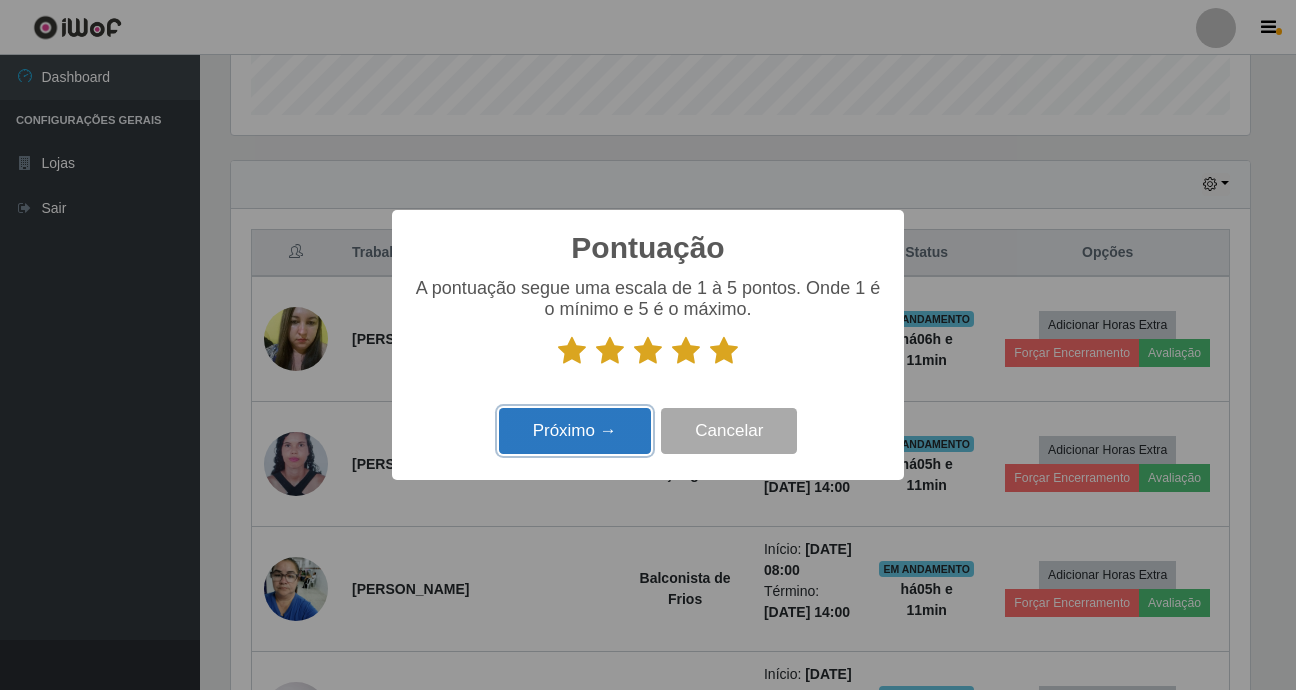 click on "Próximo →" at bounding box center [575, 431] 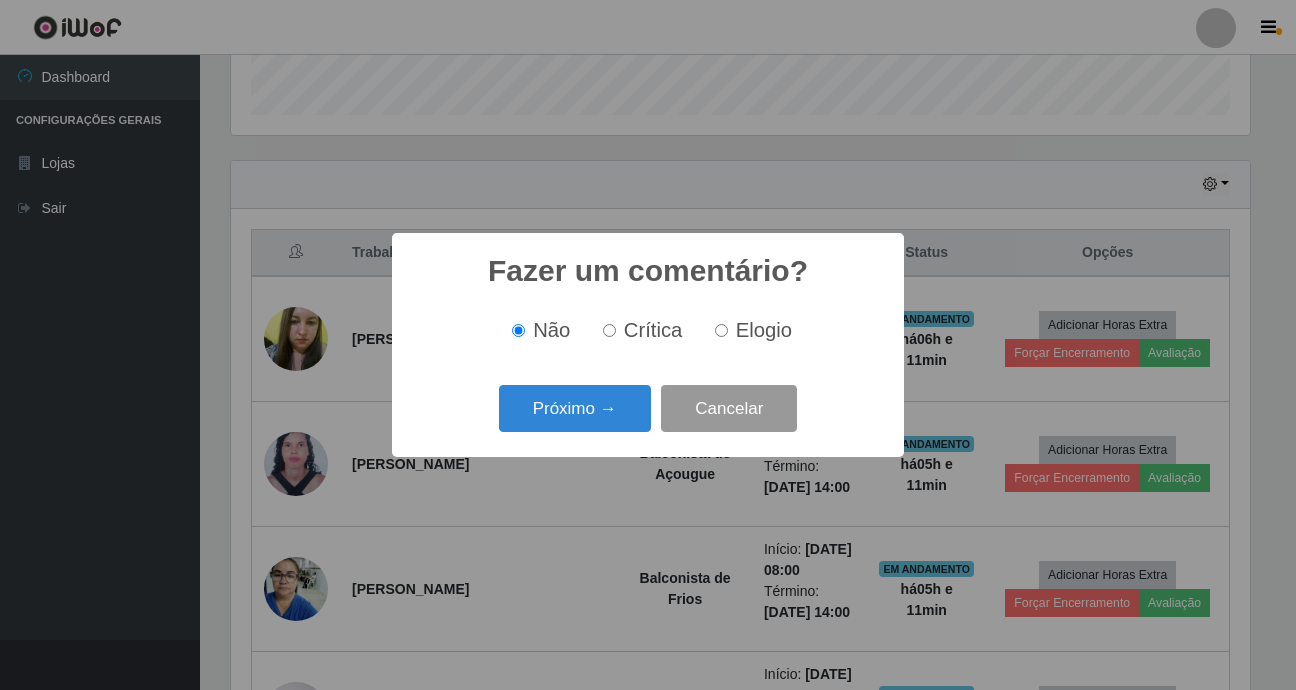 scroll, scrollTop: 999585, scrollLeft: 998981, axis: both 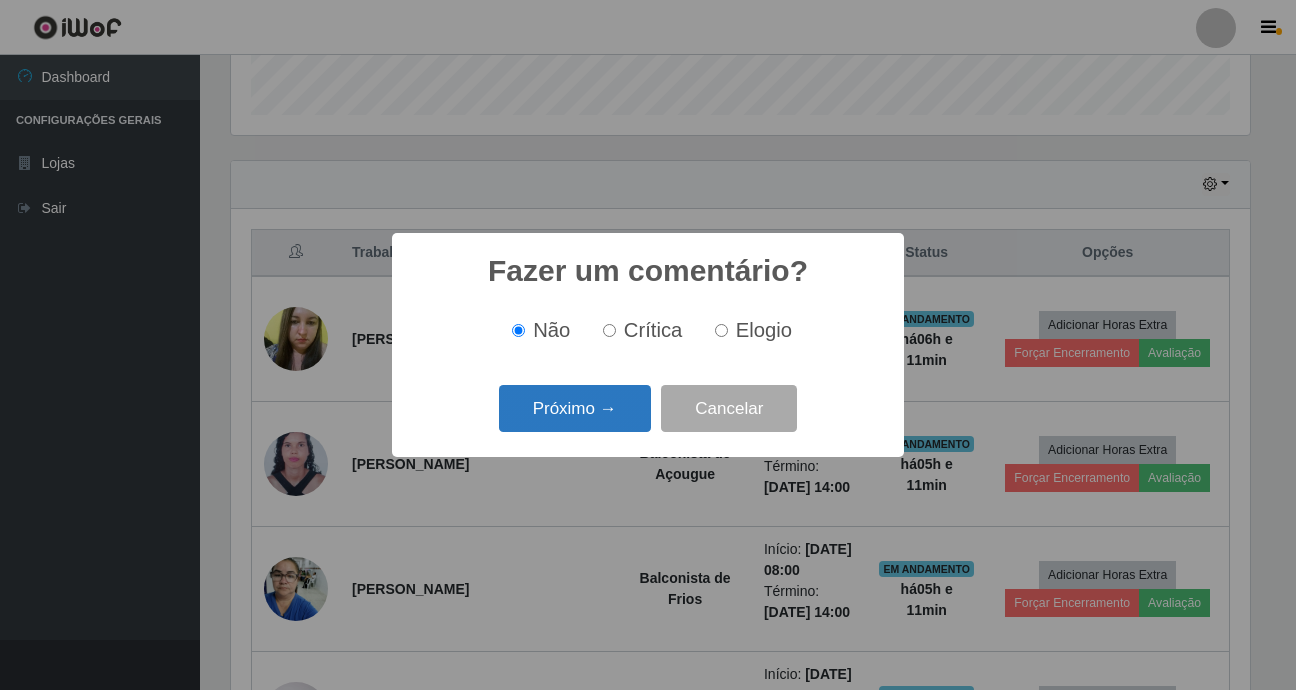 click on "Próximo →" at bounding box center [575, 408] 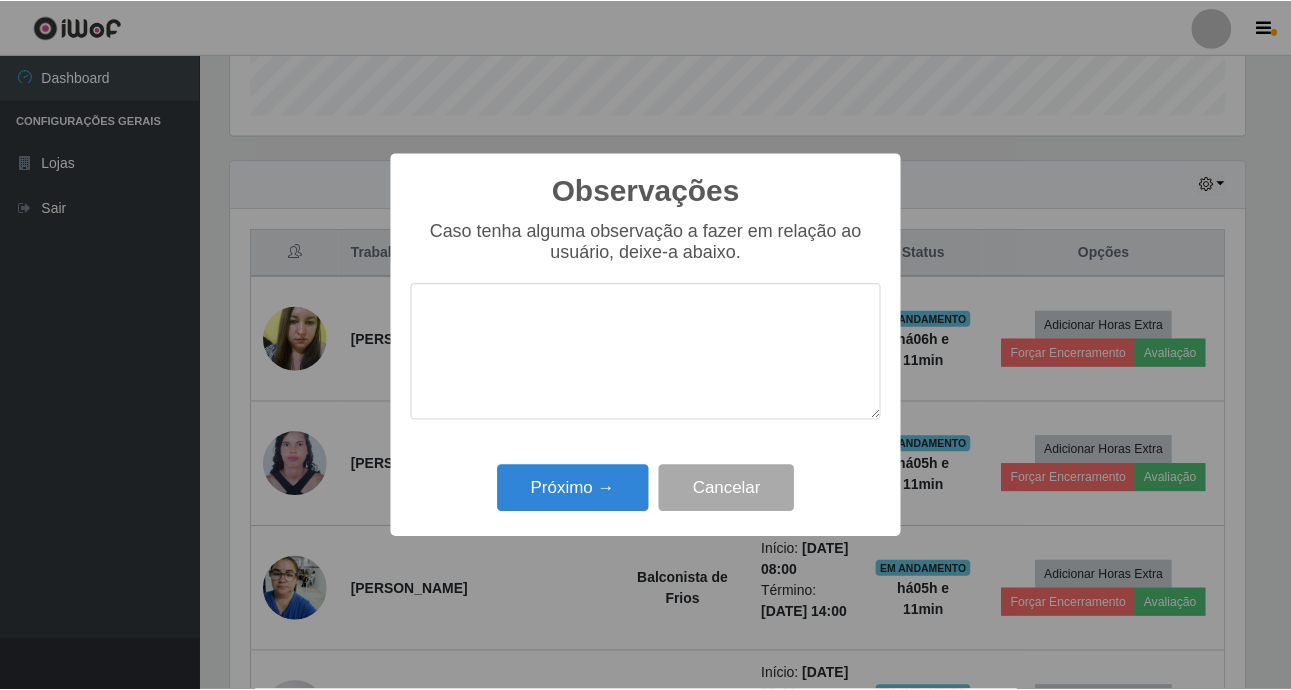 scroll, scrollTop: 999585, scrollLeft: 998981, axis: both 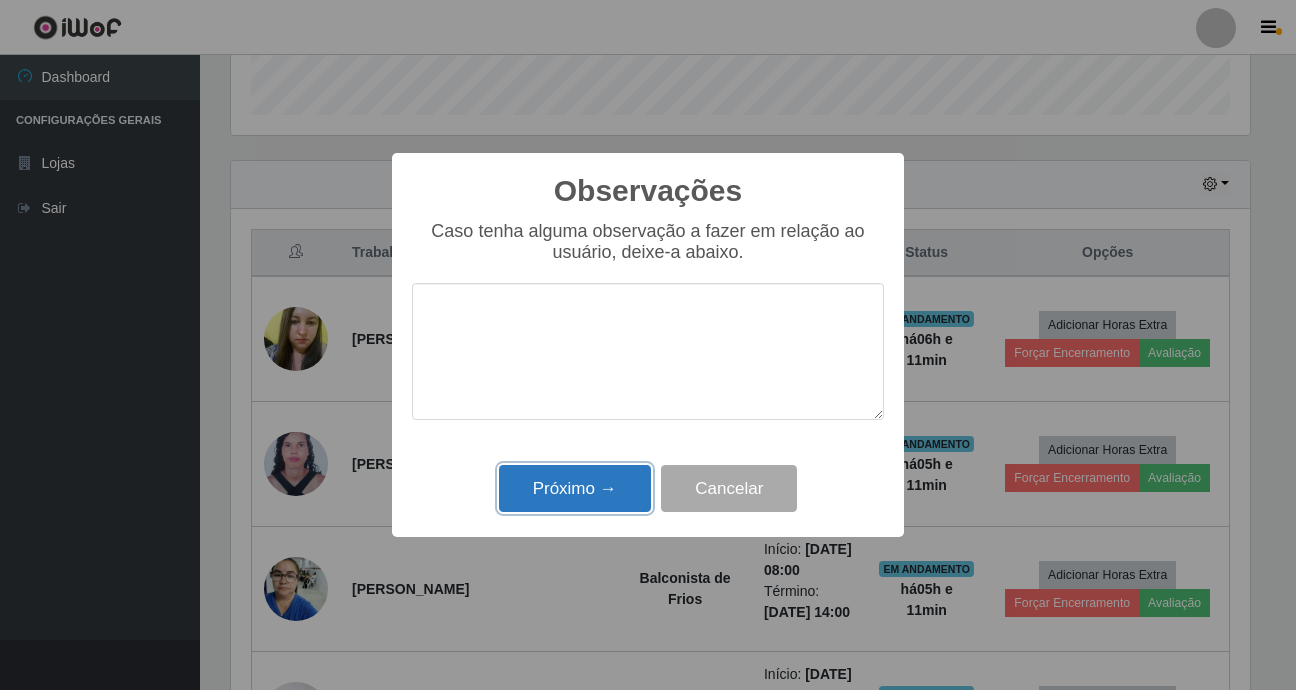 drag, startPoint x: 614, startPoint y: 483, endPoint x: 609, endPoint y: 467, distance: 16.763054 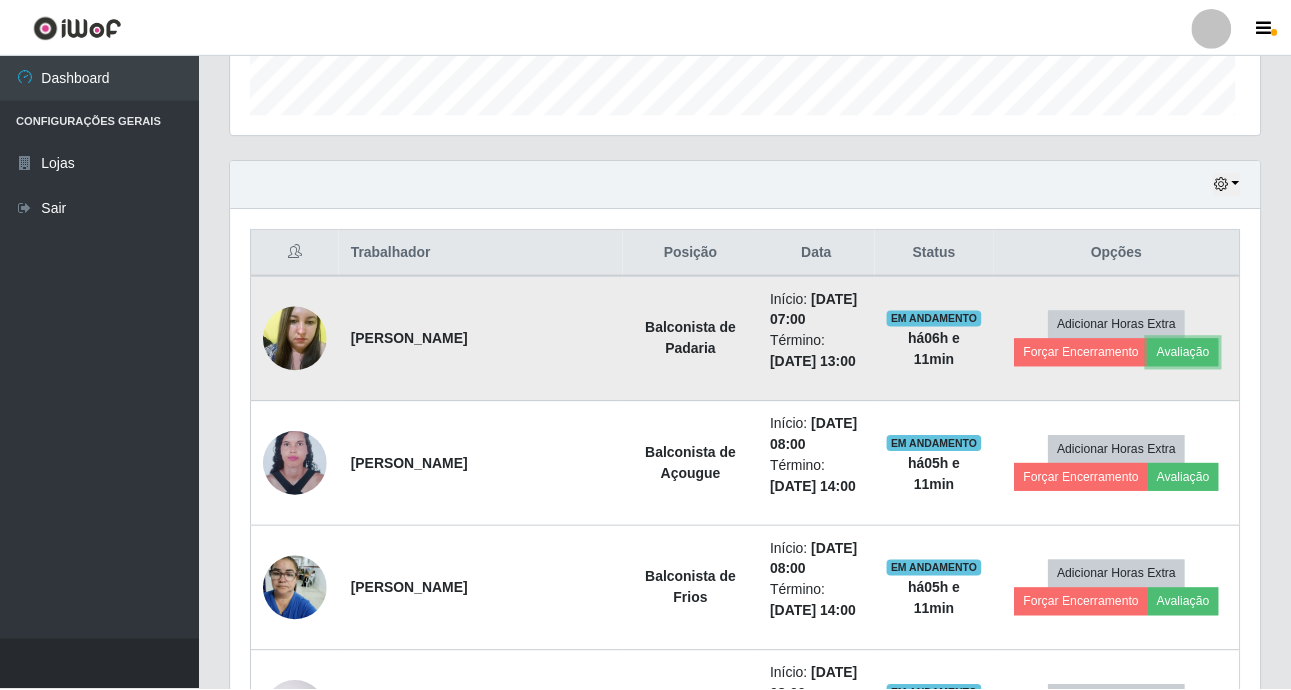 scroll, scrollTop: 999585, scrollLeft: 998971, axis: both 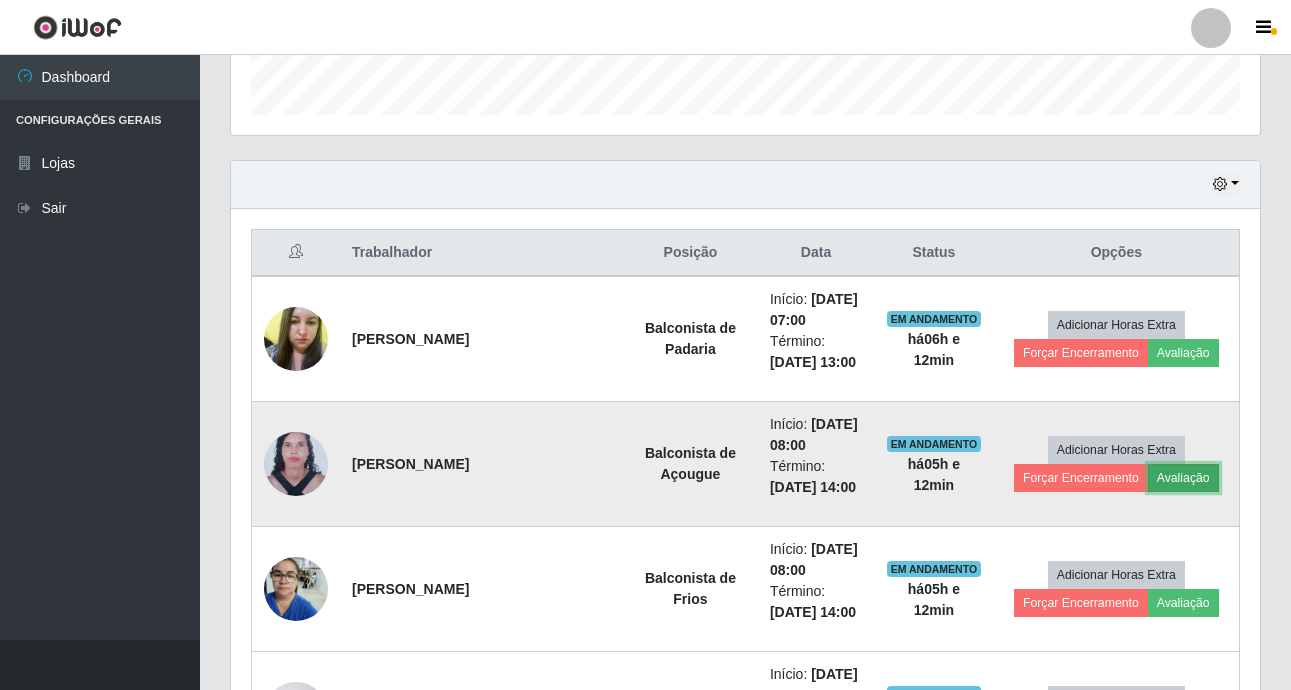 click on "Avaliação" at bounding box center [1183, 478] 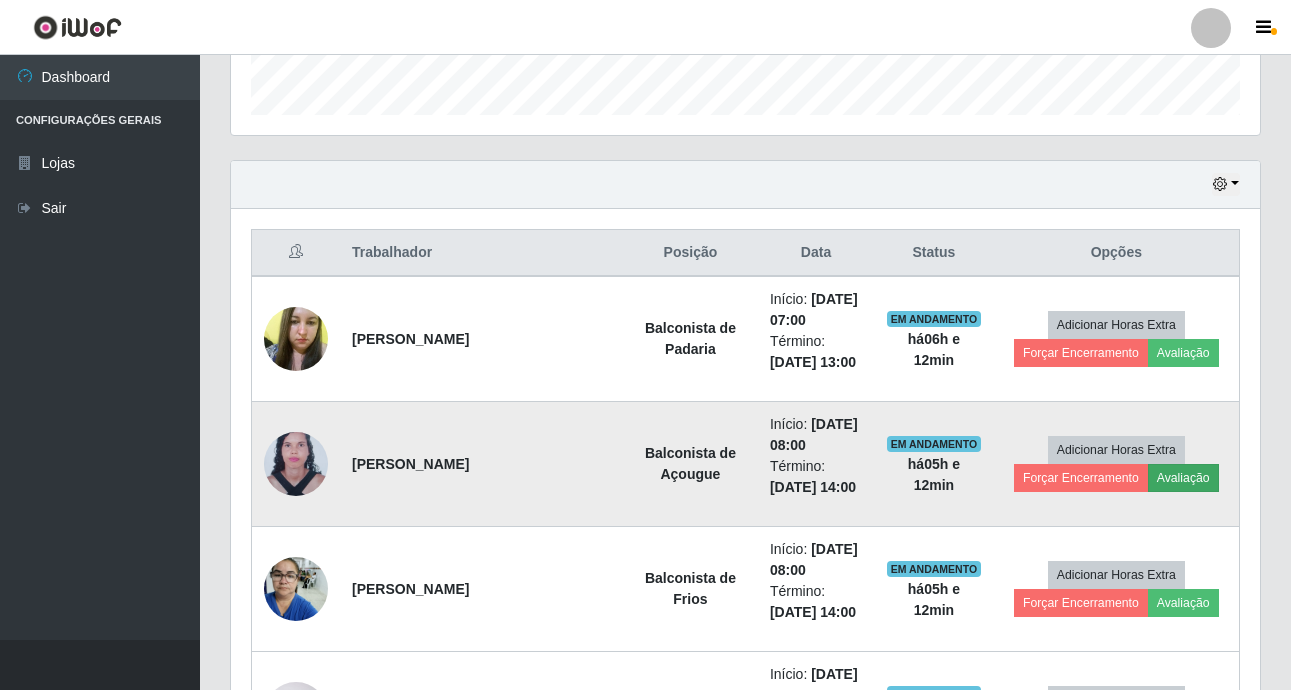 scroll, scrollTop: 999585, scrollLeft: 998981, axis: both 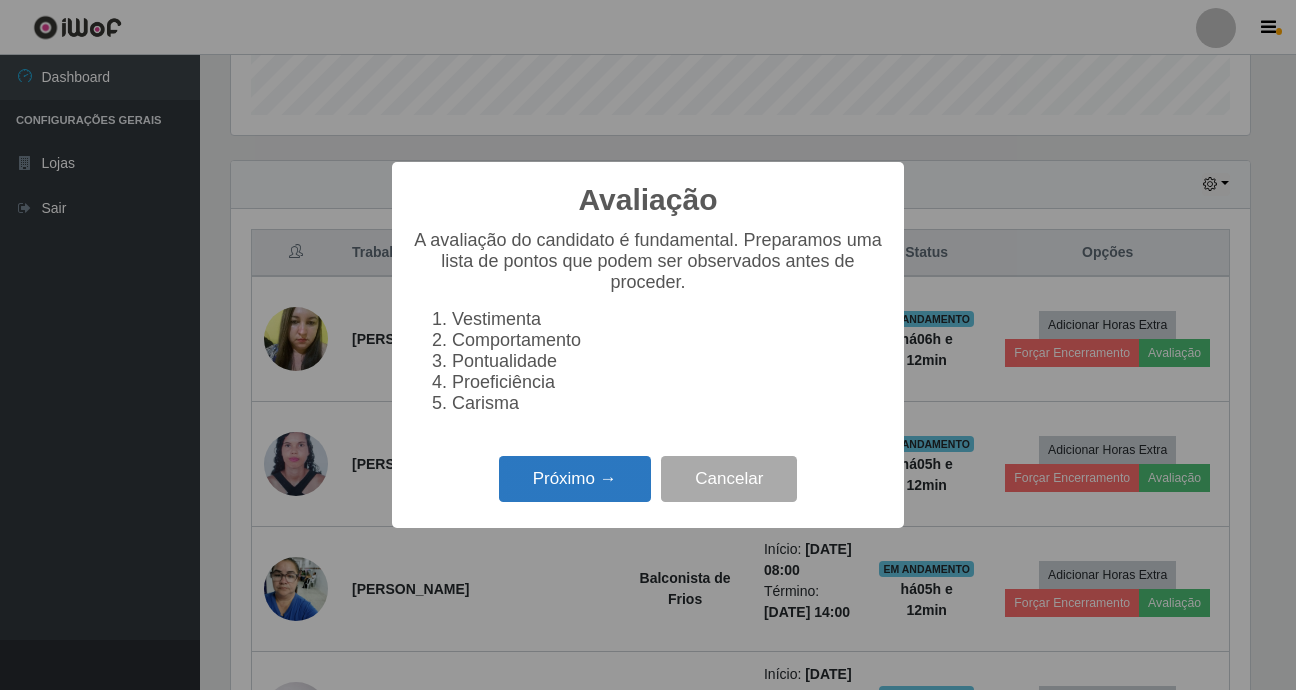 click on "Próximo →" at bounding box center [575, 479] 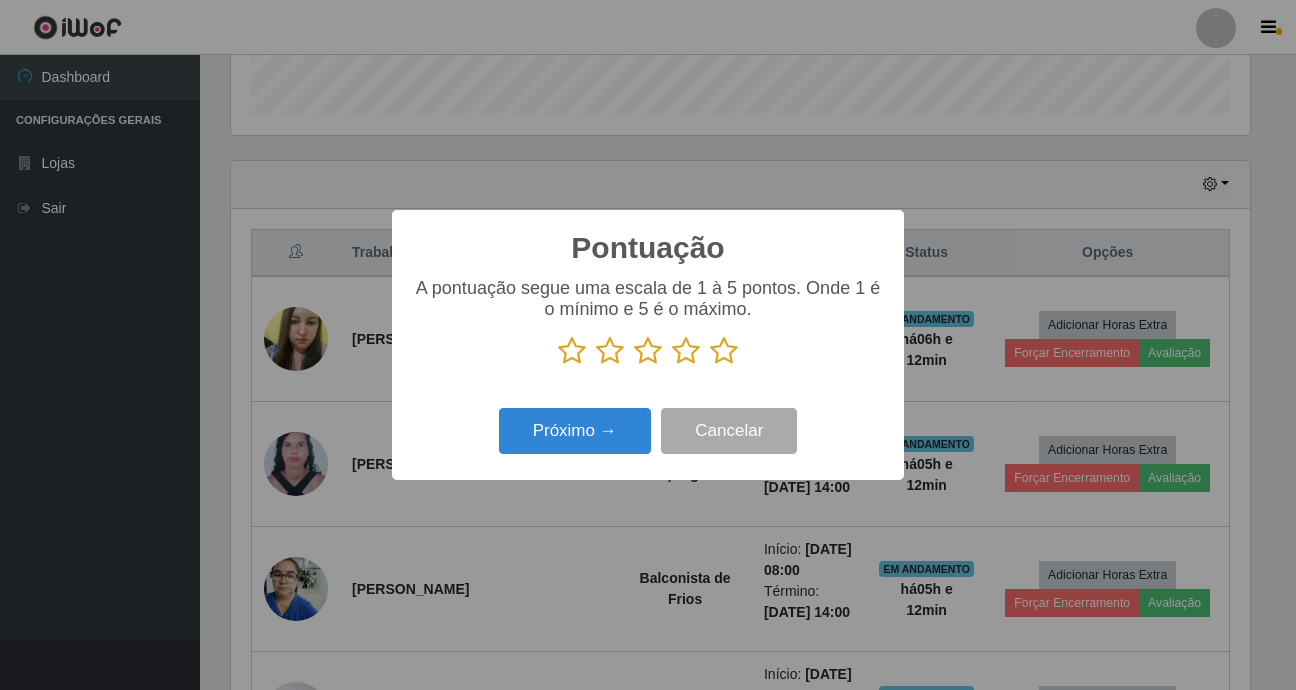click at bounding box center (724, 351) 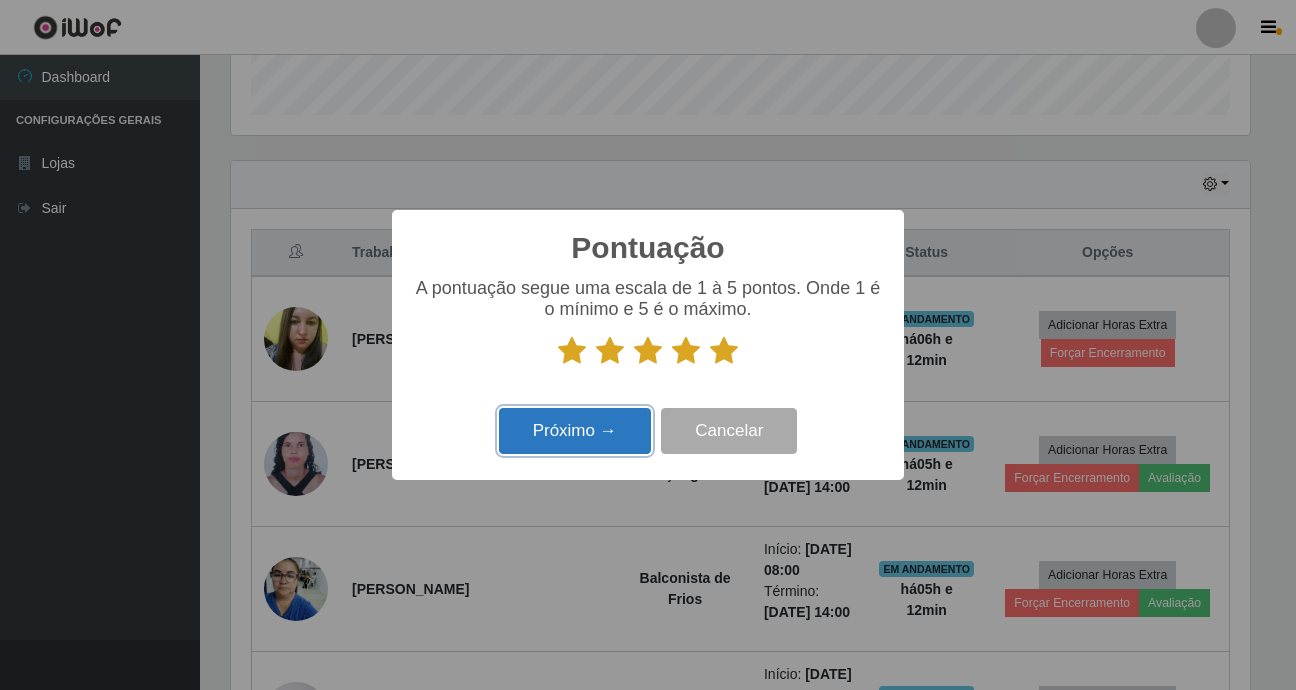 click on "Próximo →" at bounding box center (575, 431) 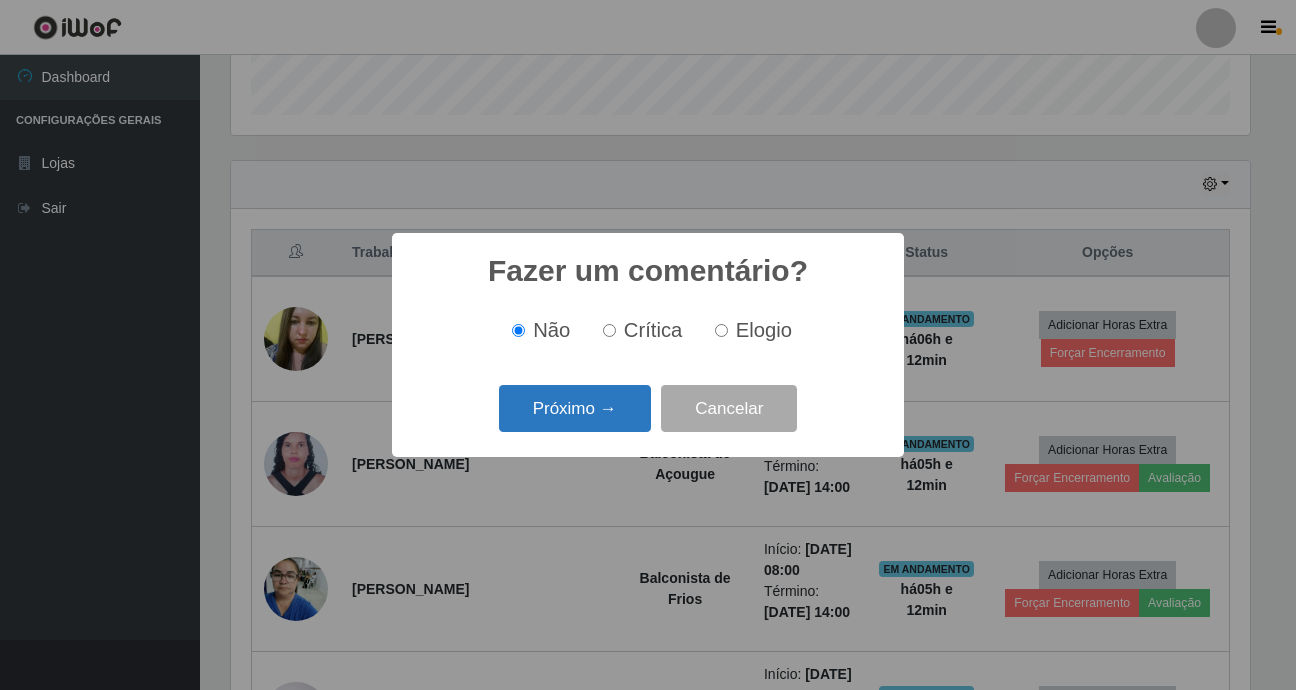 click on "Próximo →" at bounding box center (575, 408) 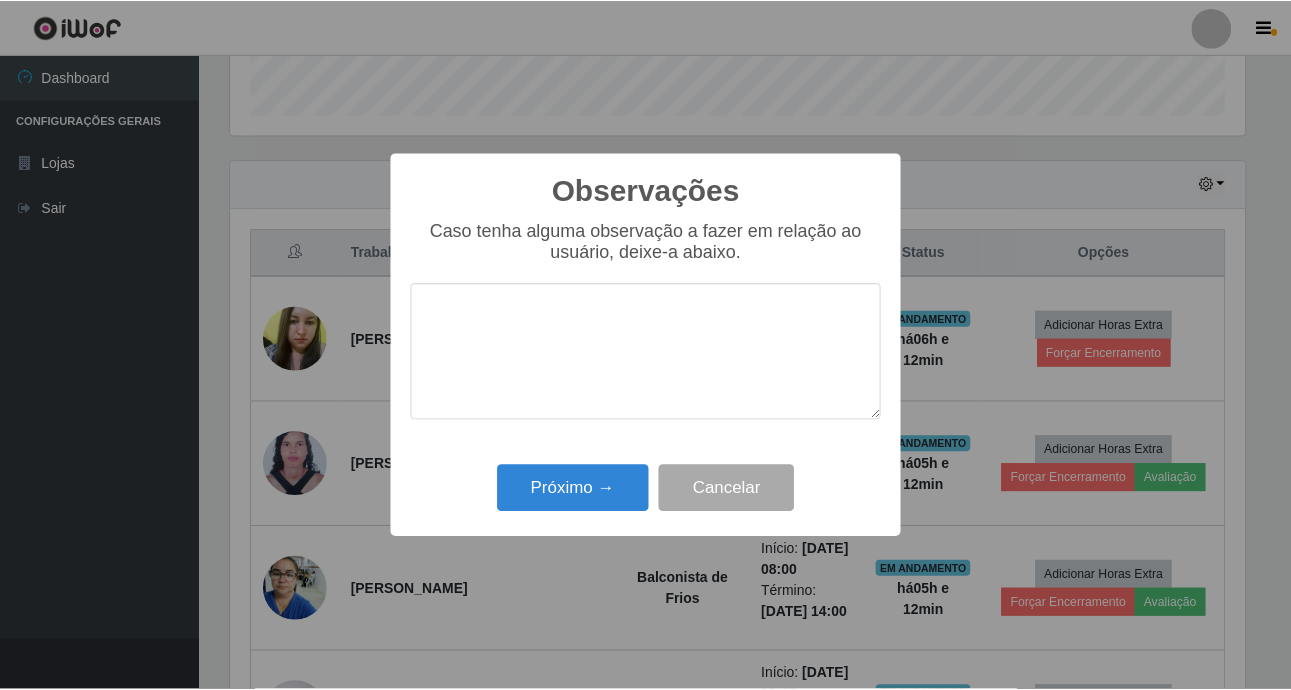 scroll, scrollTop: 999585, scrollLeft: 998981, axis: both 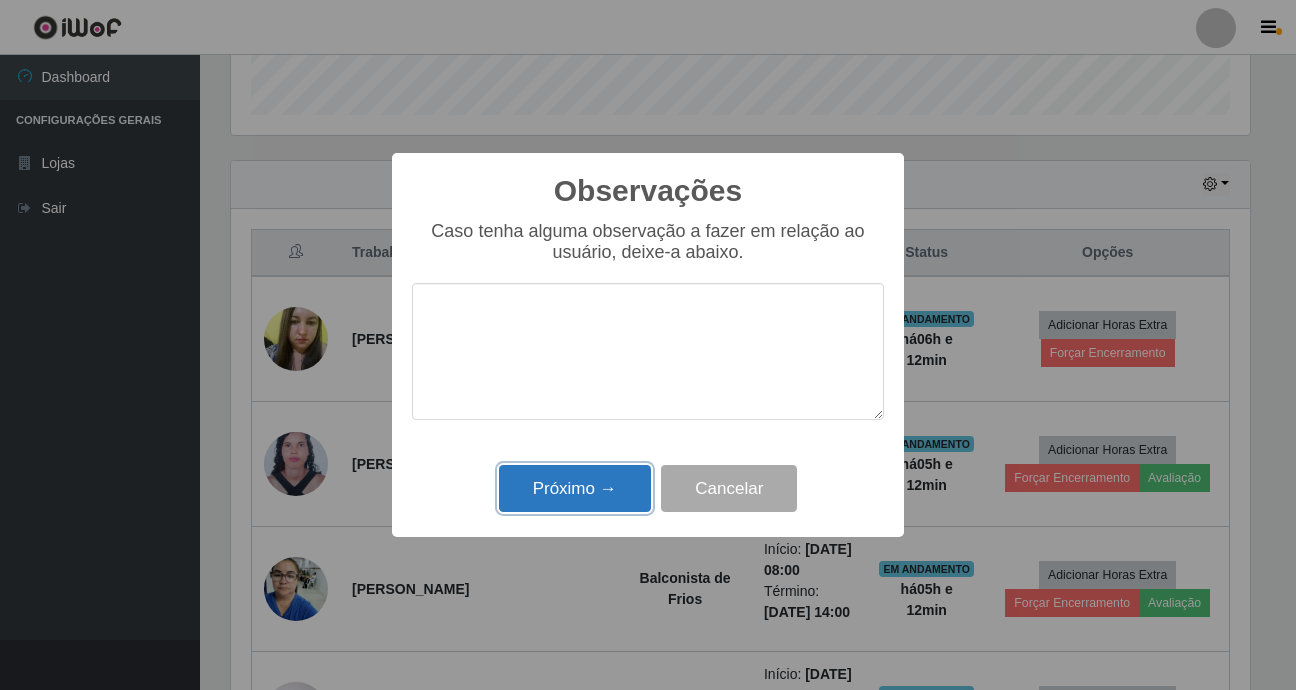 click on "Próximo →" at bounding box center (575, 488) 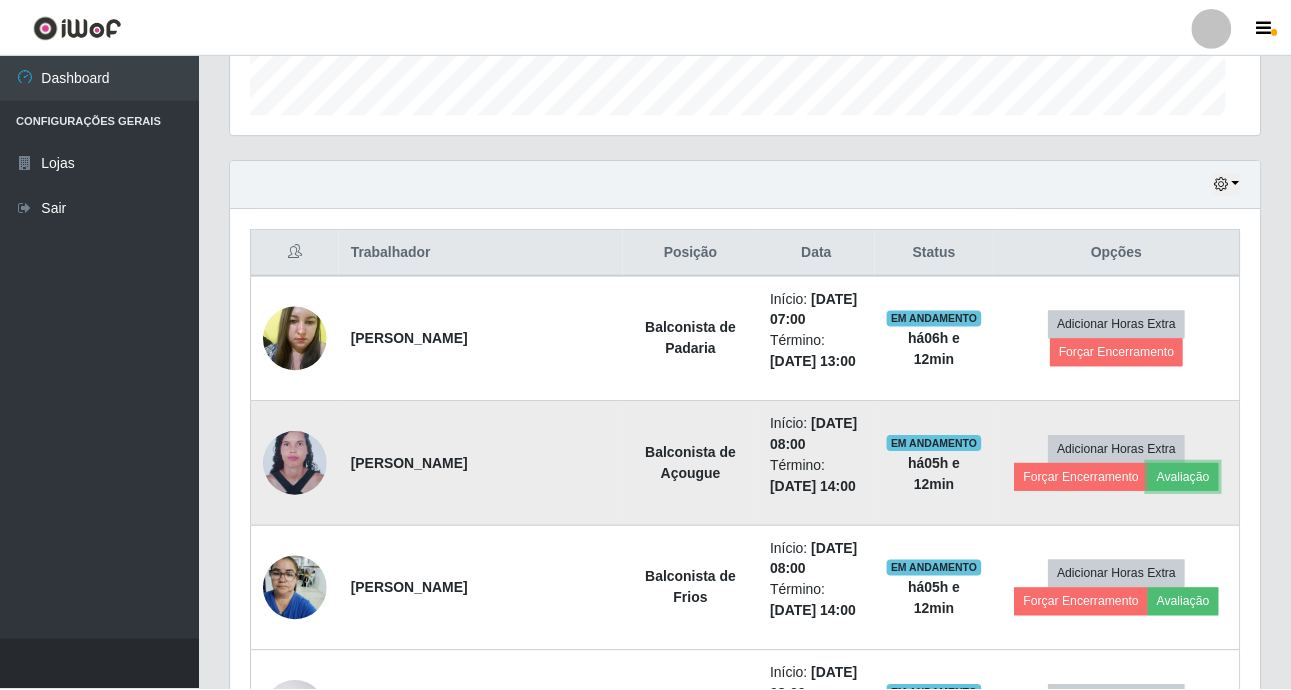 scroll, scrollTop: 999585, scrollLeft: 998971, axis: both 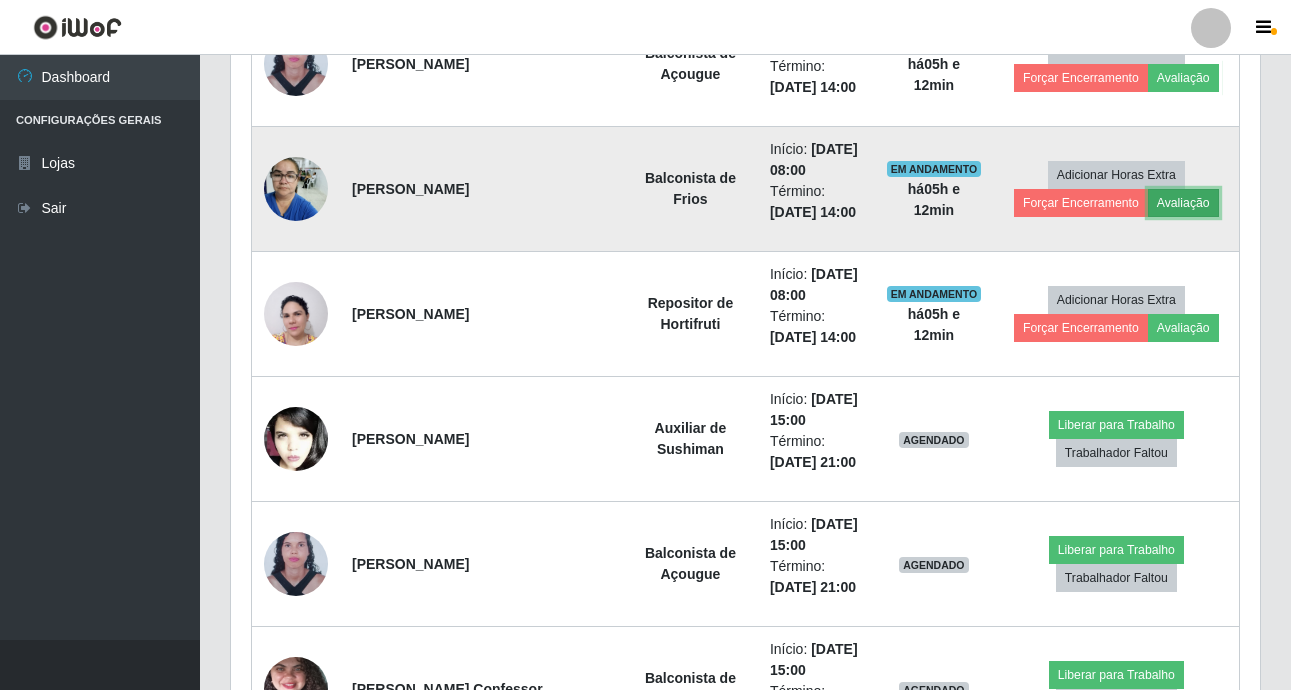 click on "Avaliação" at bounding box center [1183, 203] 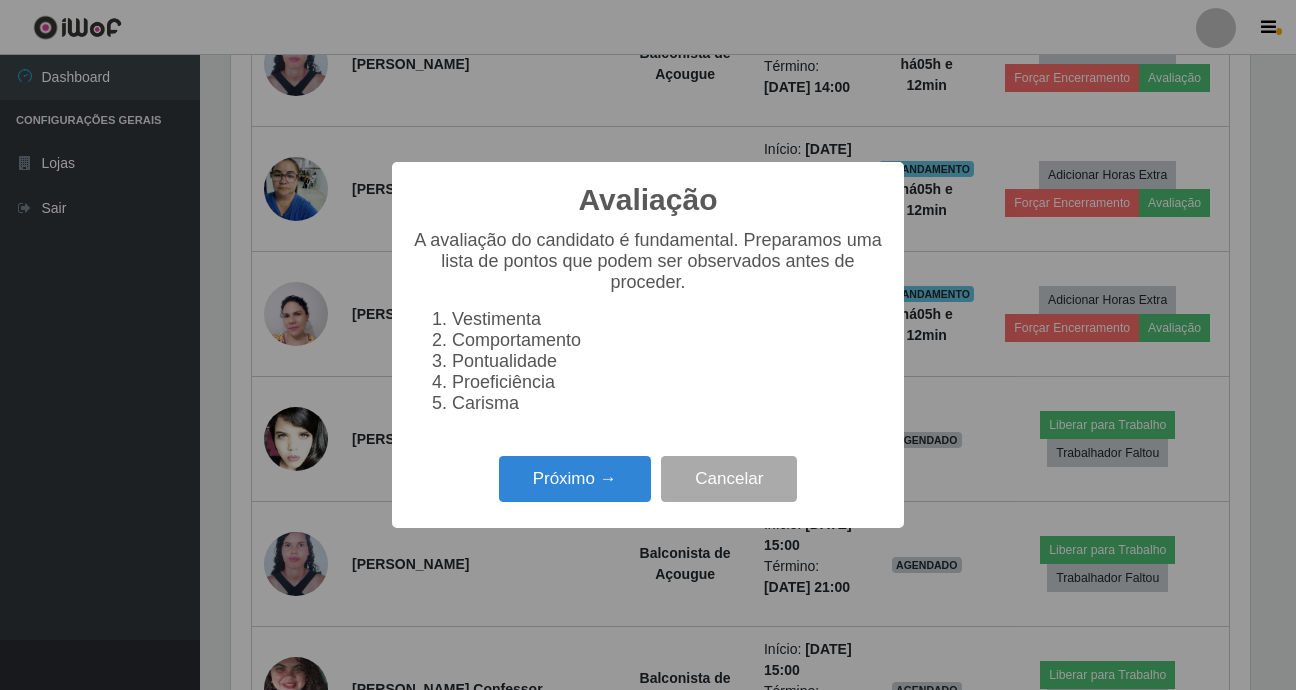 scroll, scrollTop: 999585, scrollLeft: 998981, axis: both 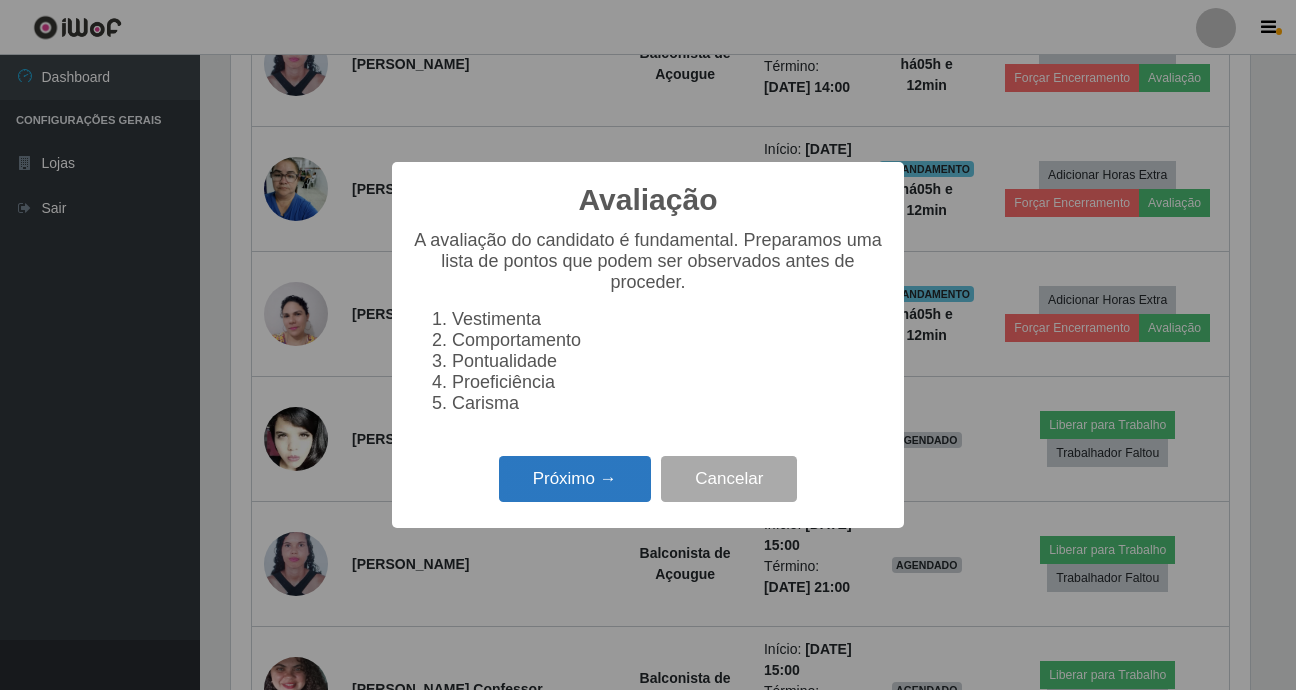 click on "Próximo →" at bounding box center [575, 479] 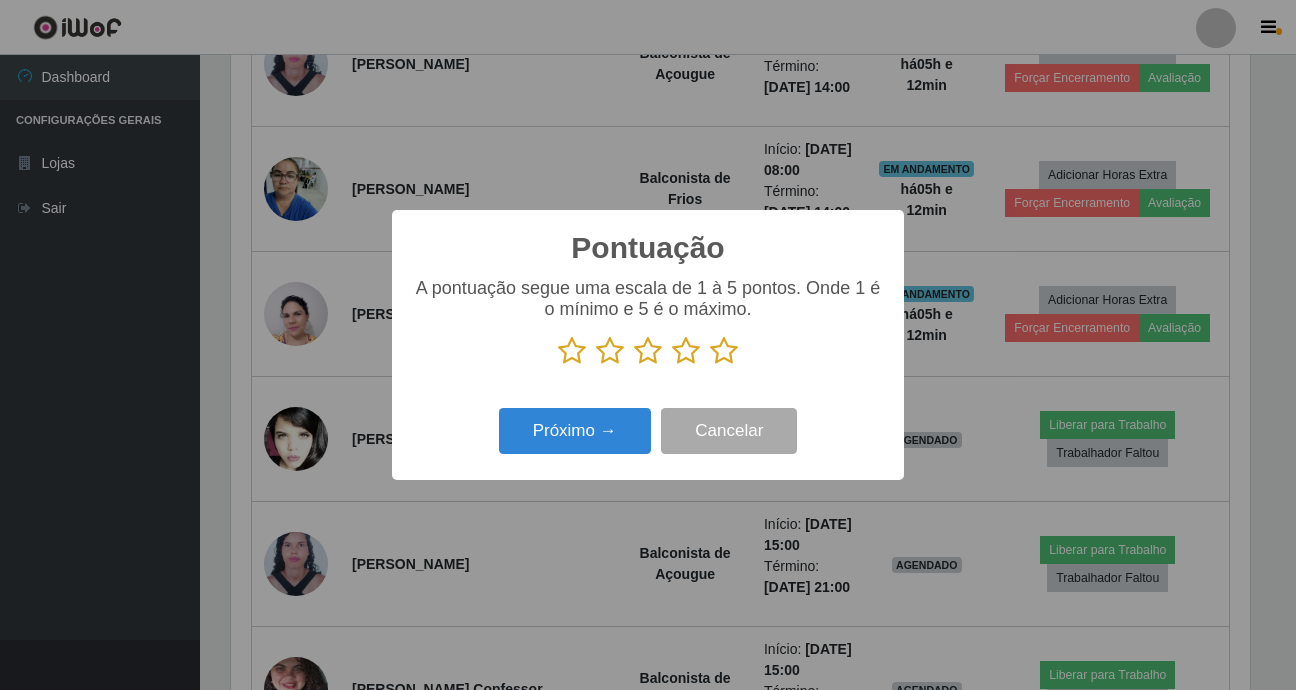 scroll, scrollTop: 999585, scrollLeft: 998981, axis: both 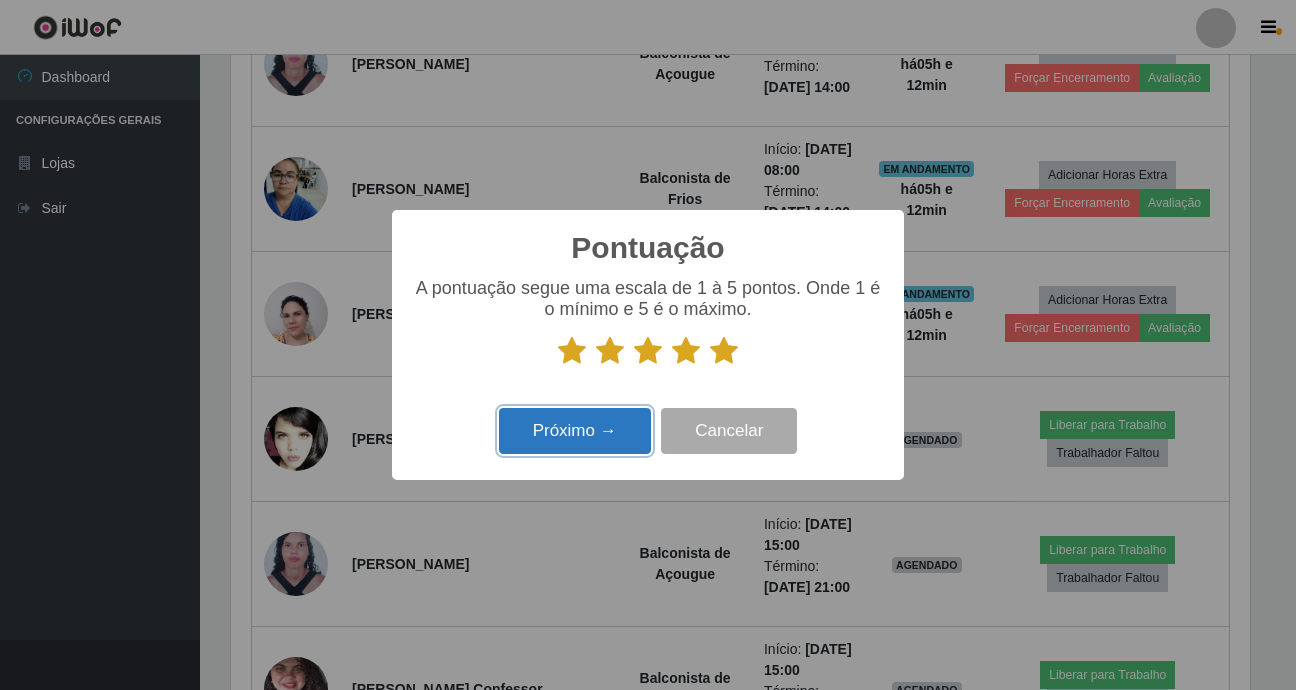 click on "Próximo →" at bounding box center (575, 431) 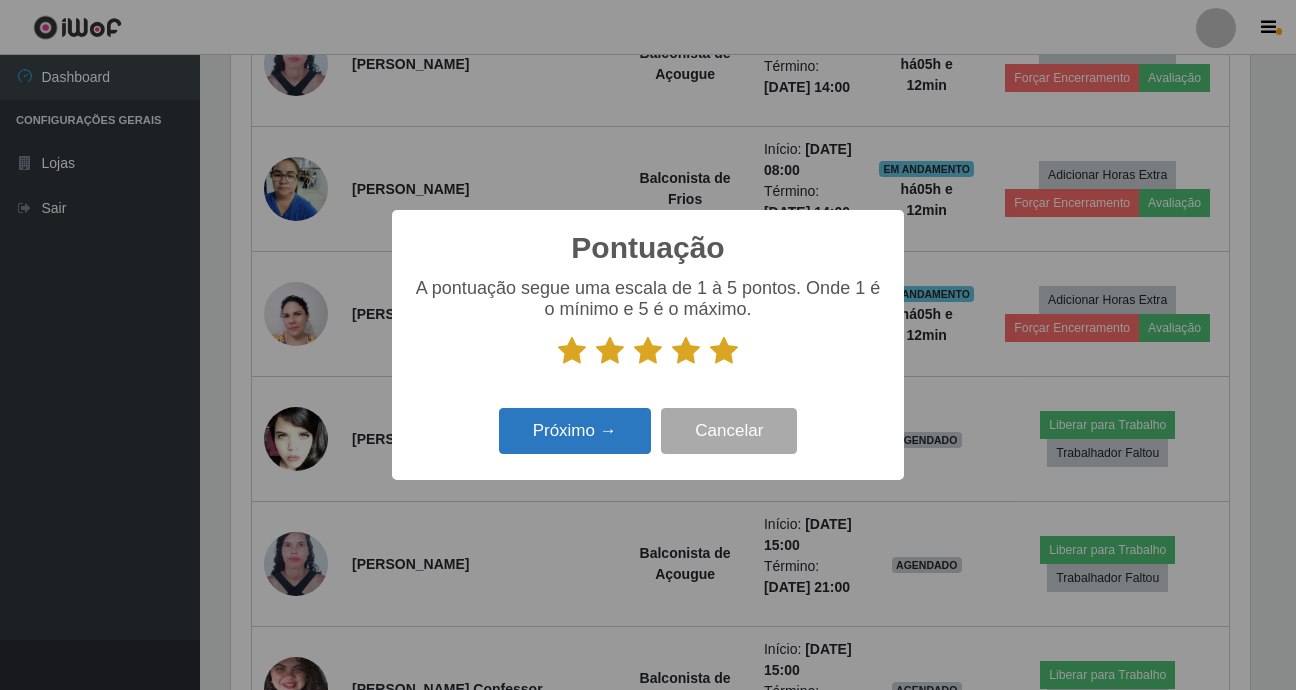 scroll, scrollTop: 999585, scrollLeft: 998981, axis: both 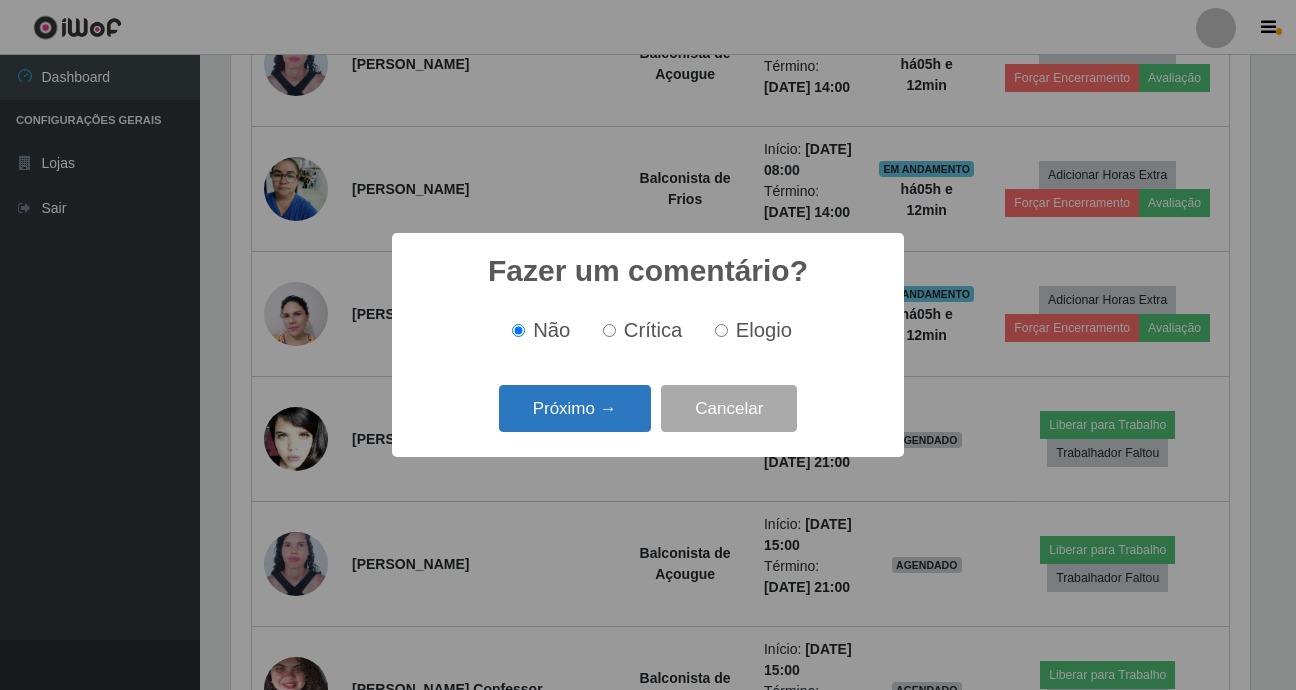 click on "Próximo →" at bounding box center [575, 408] 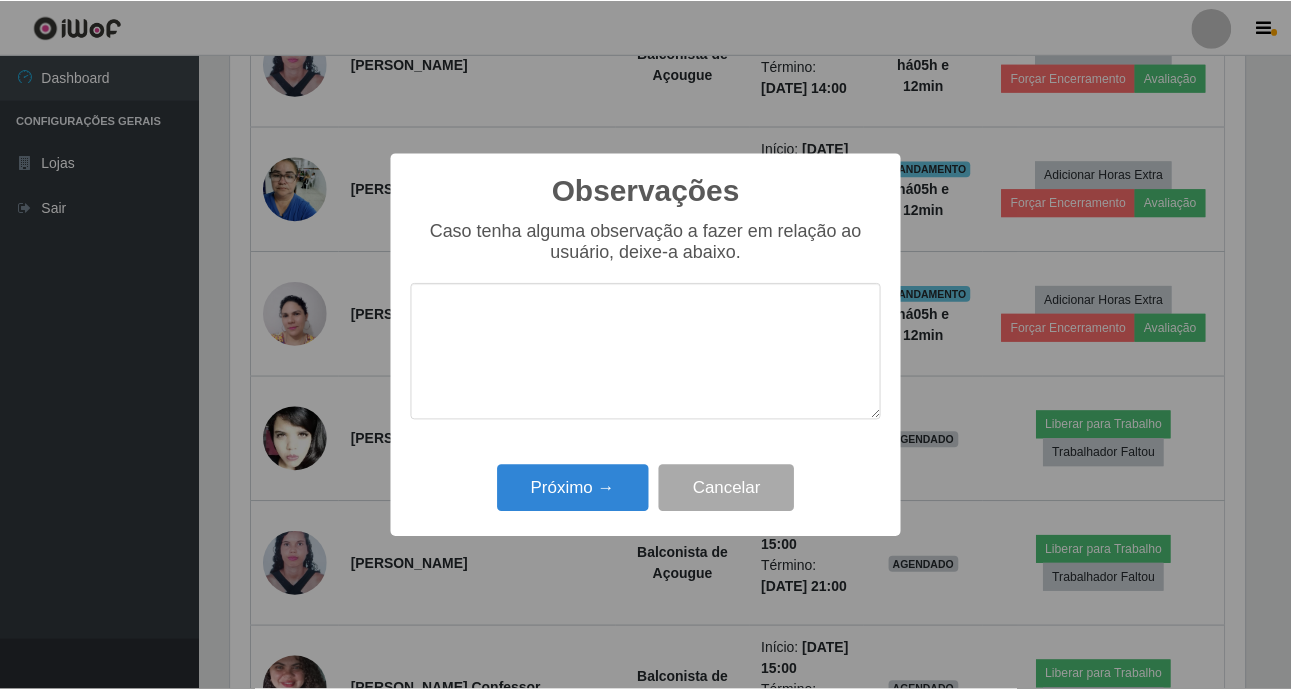 scroll, scrollTop: 999585, scrollLeft: 998981, axis: both 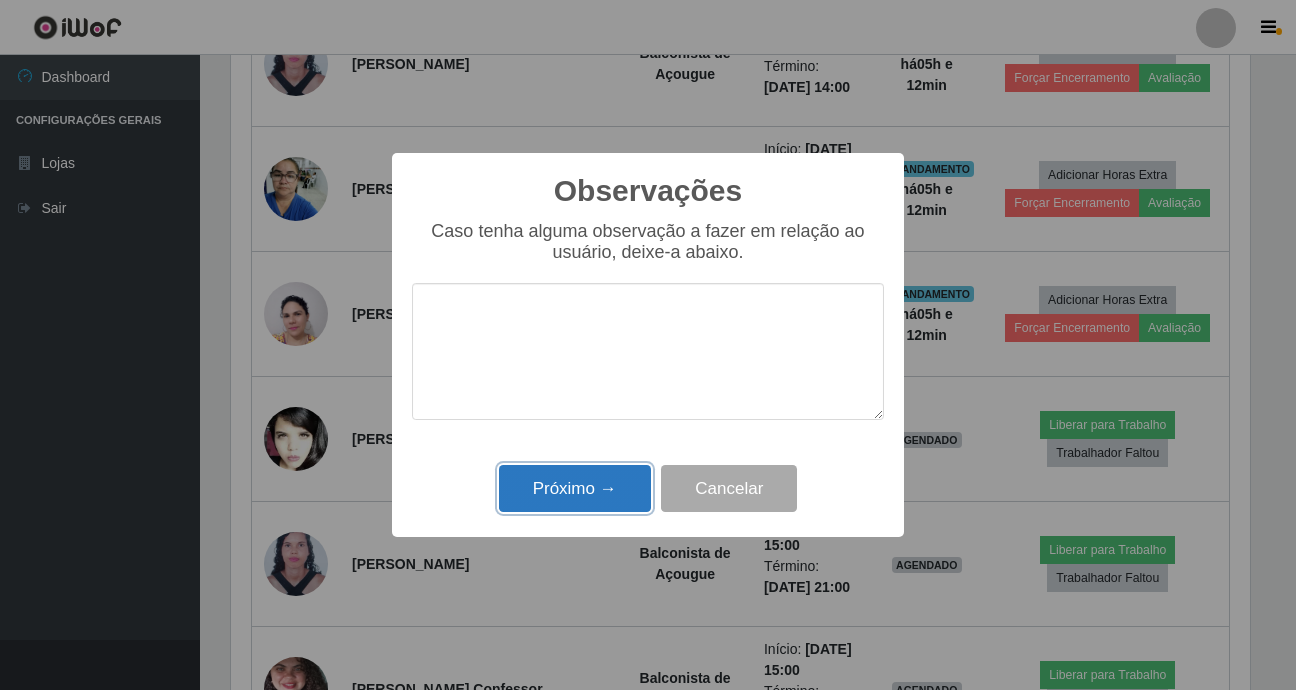 click on "Próximo →" at bounding box center [575, 488] 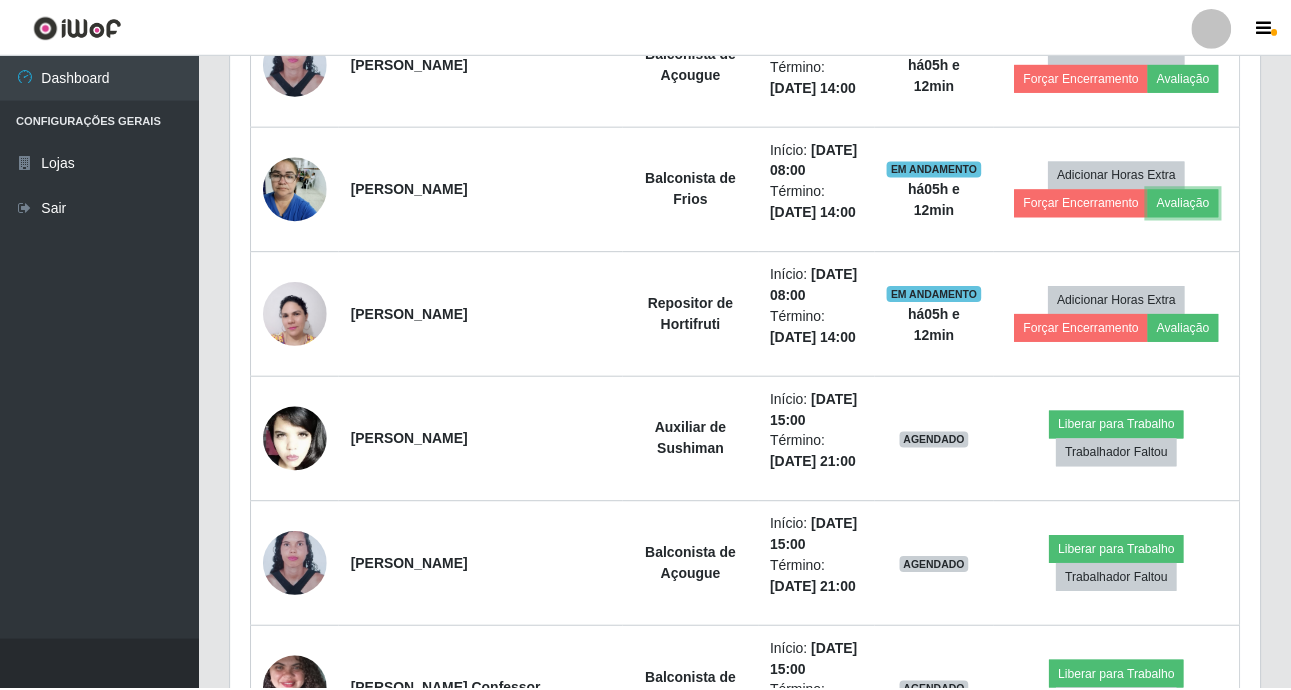 scroll, scrollTop: 999585, scrollLeft: 998971, axis: both 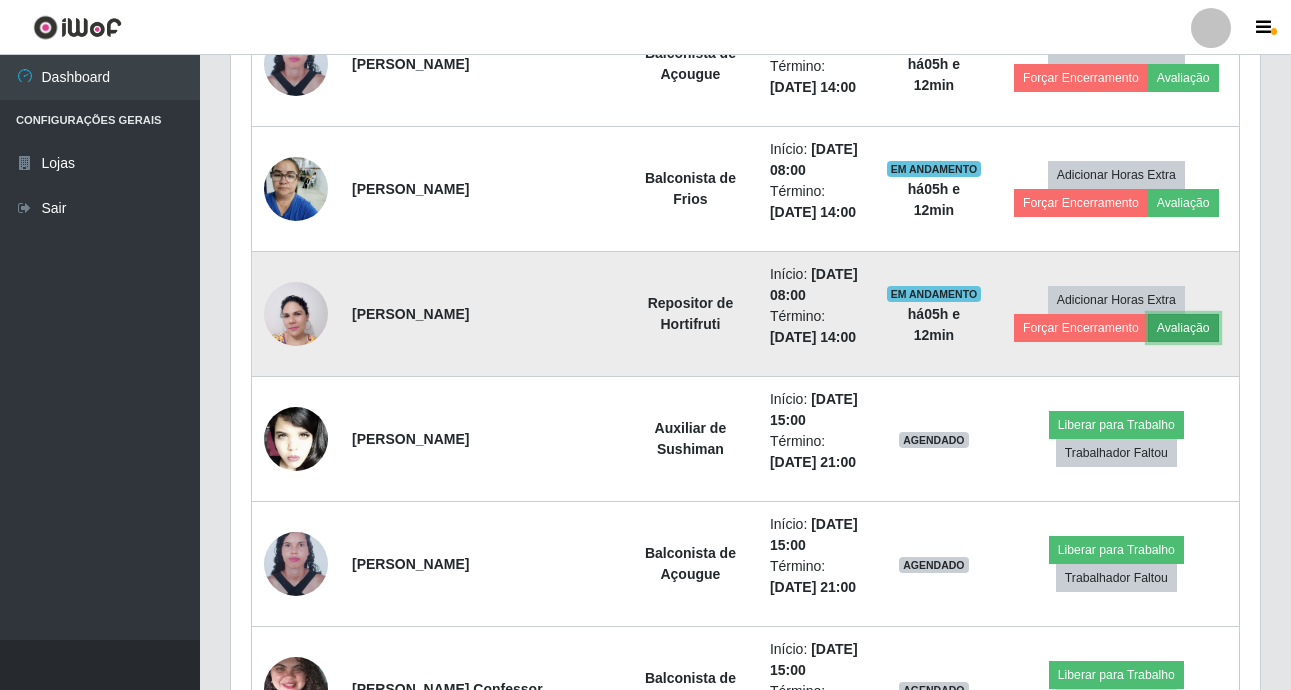 click on "Avaliação" at bounding box center (1183, 328) 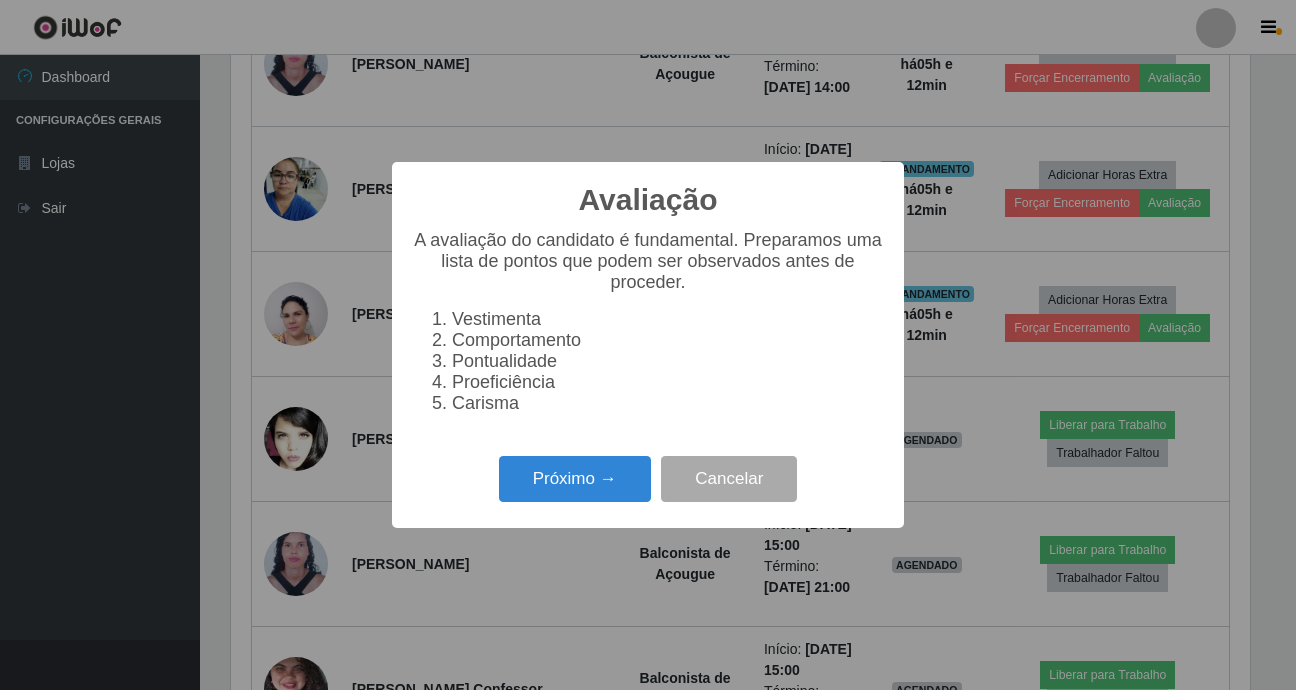 scroll, scrollTop: 999585, scrollLeft: 998981, axis: both 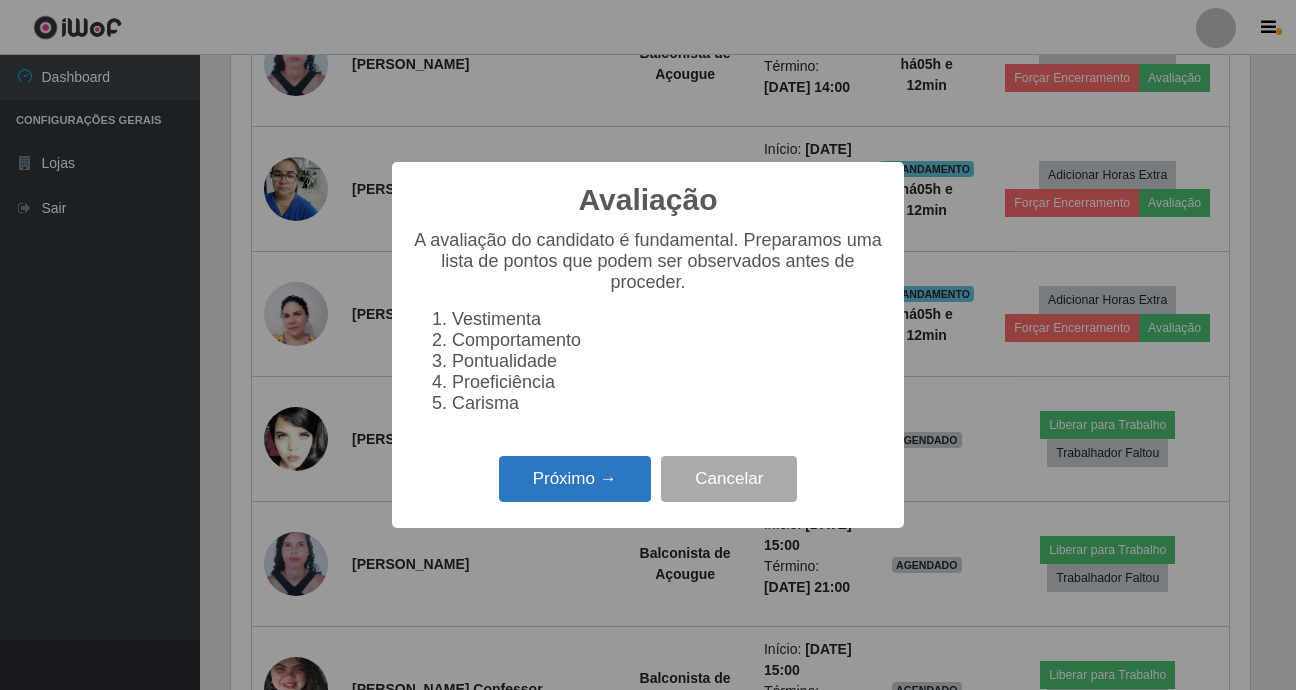 click on "Próximo →" at bounding box center [575, 479] 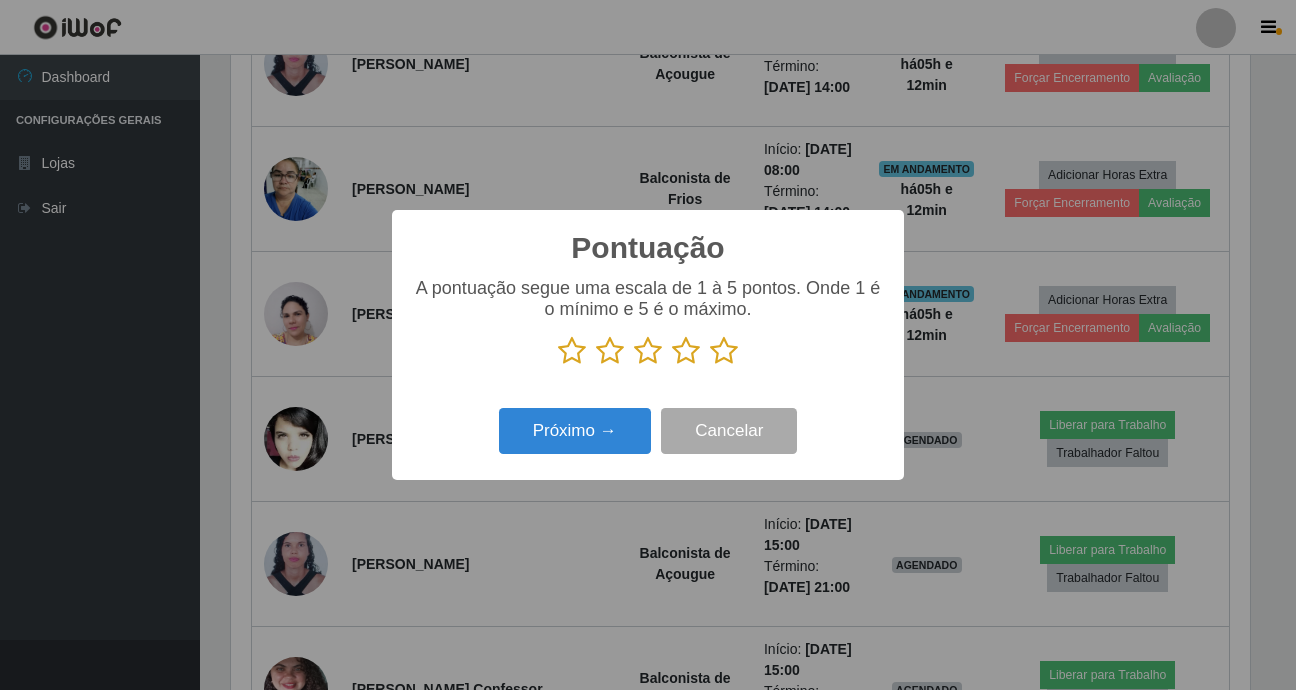 drag, startPoint x: 727, startPoint y: 353, endPoint x: 717, endPoint y: 351, distance: 10.198039 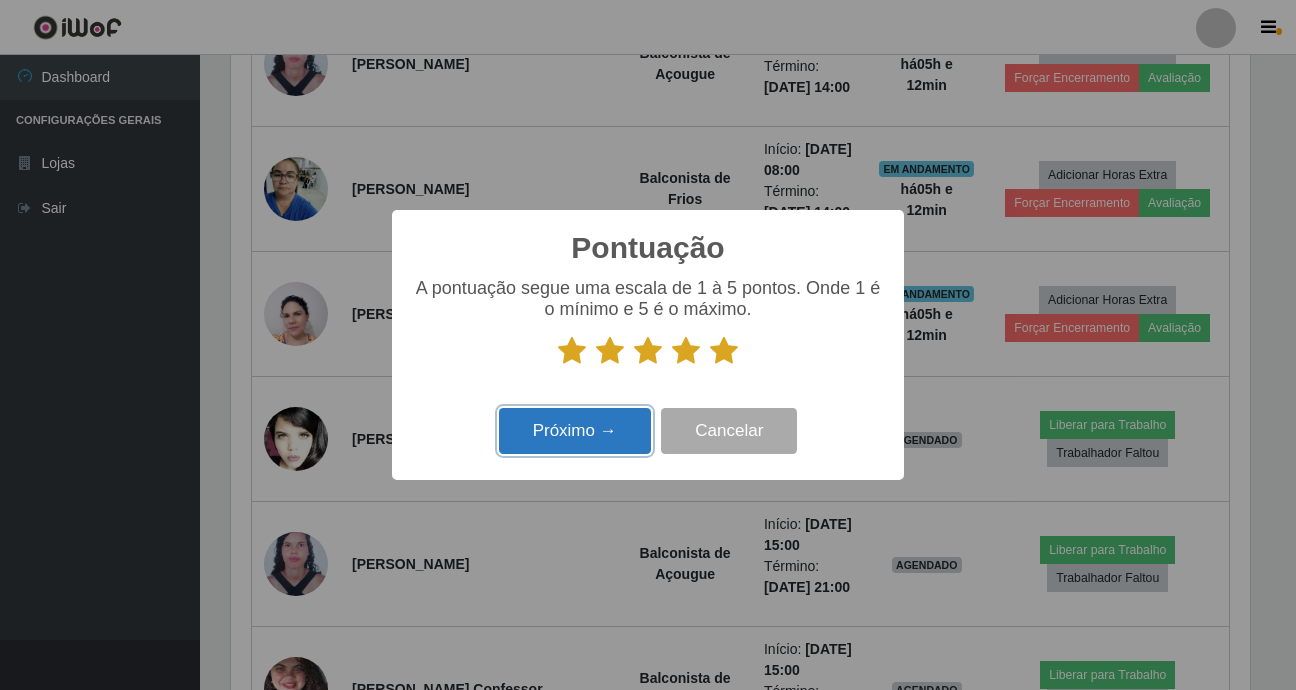 click on "Próximo →" at bounding box center [575, 431] 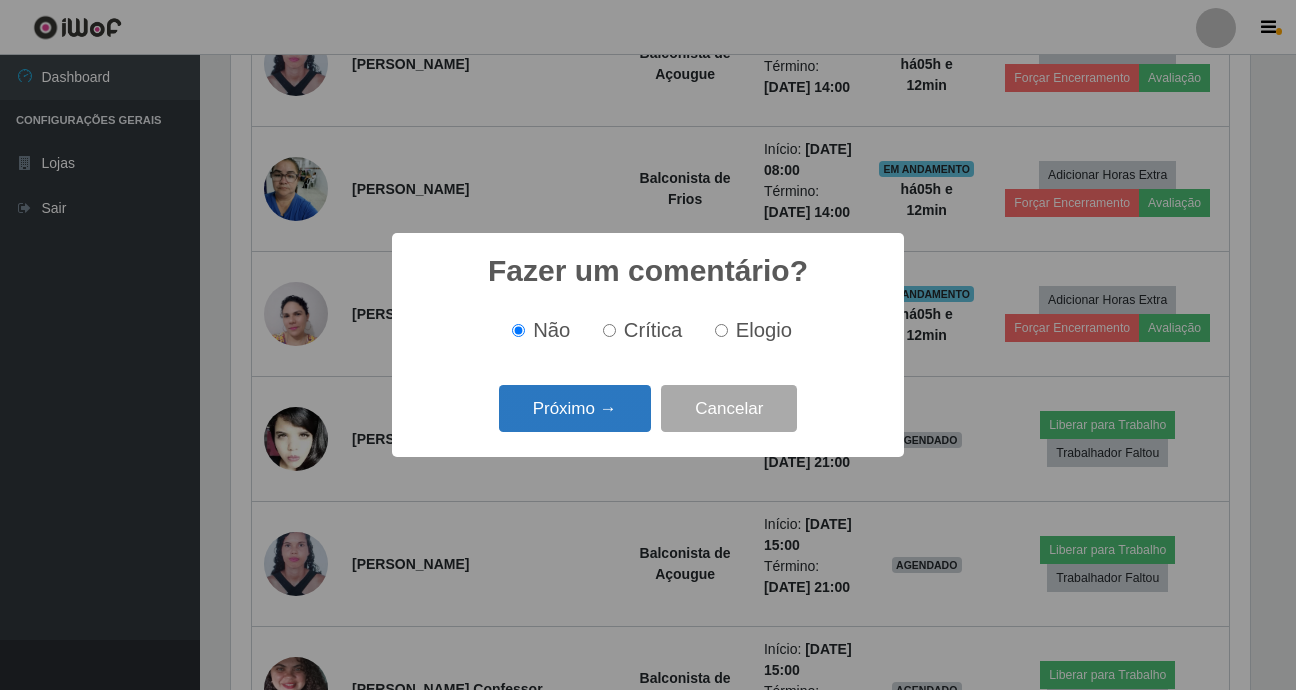 click on "Próximo →" at bounding box center [575, 408] 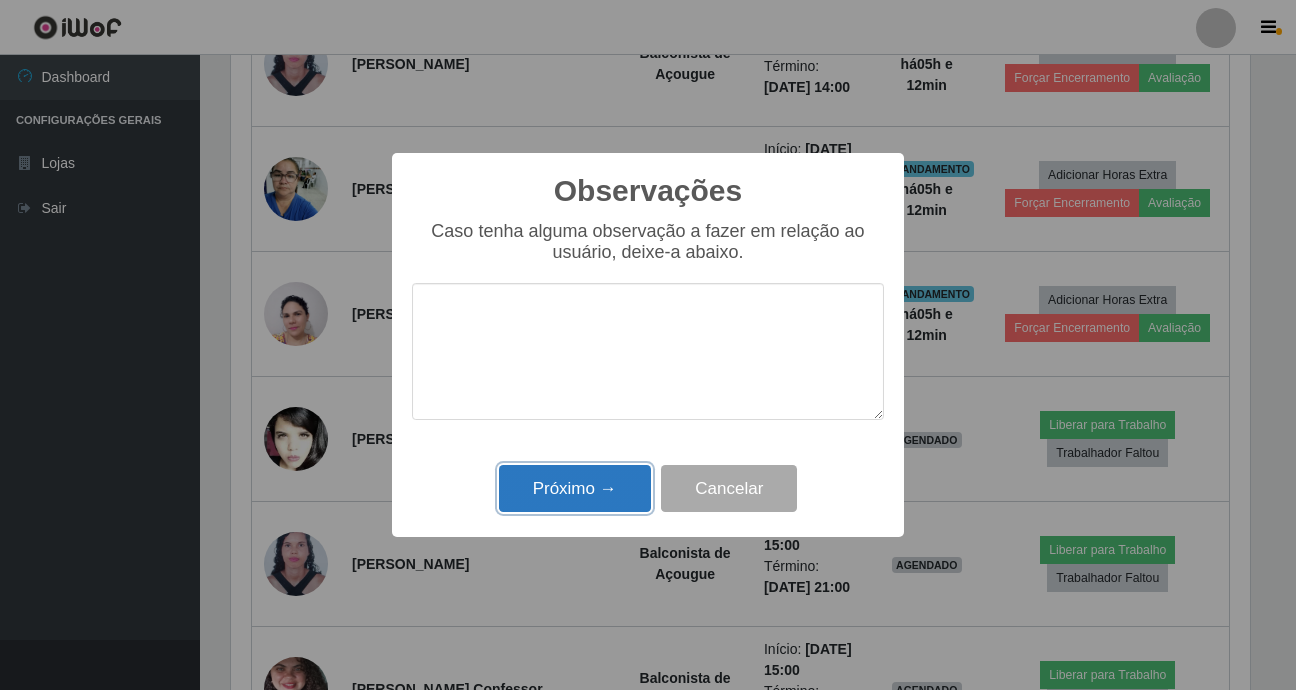 drag, startPoint x: 617, startPoint y: 475, endPoint x: 620, endPoint y: 465, distance: 10.440307 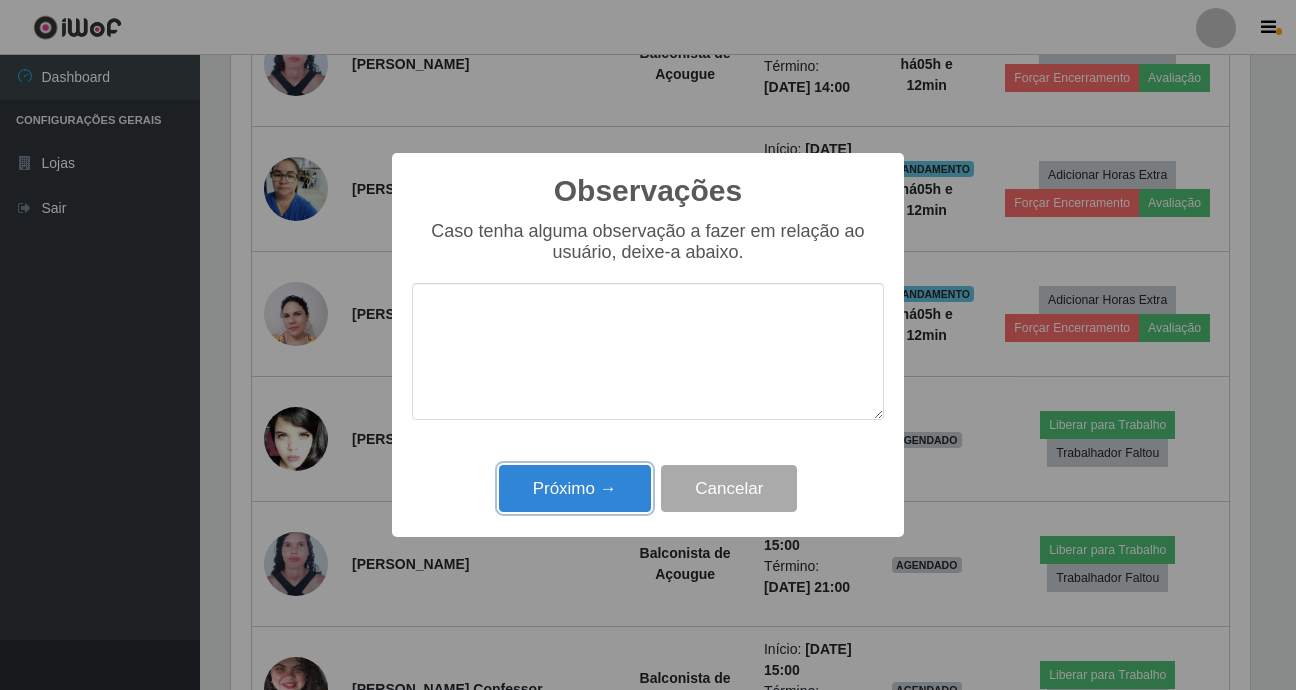 click on "Próximo →" at bounding box center [575, 488] 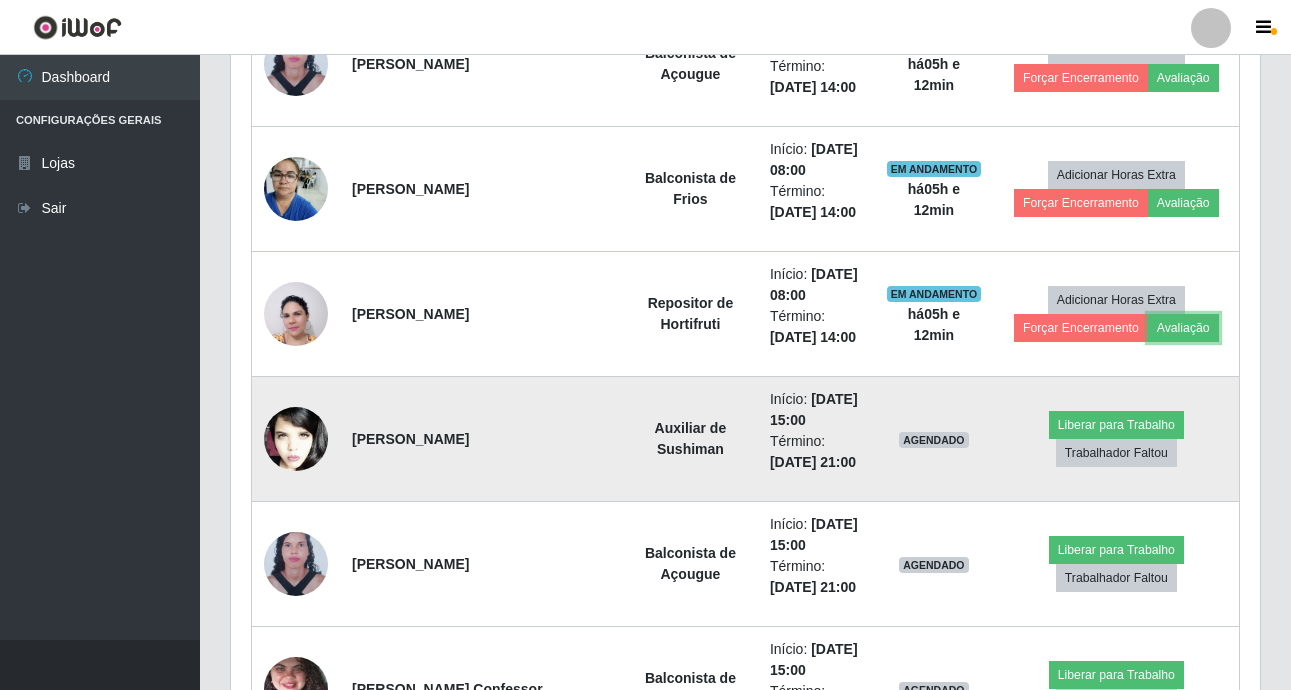 scroll, scrollTop: 999585, scrollLeft: 998971, axis: both 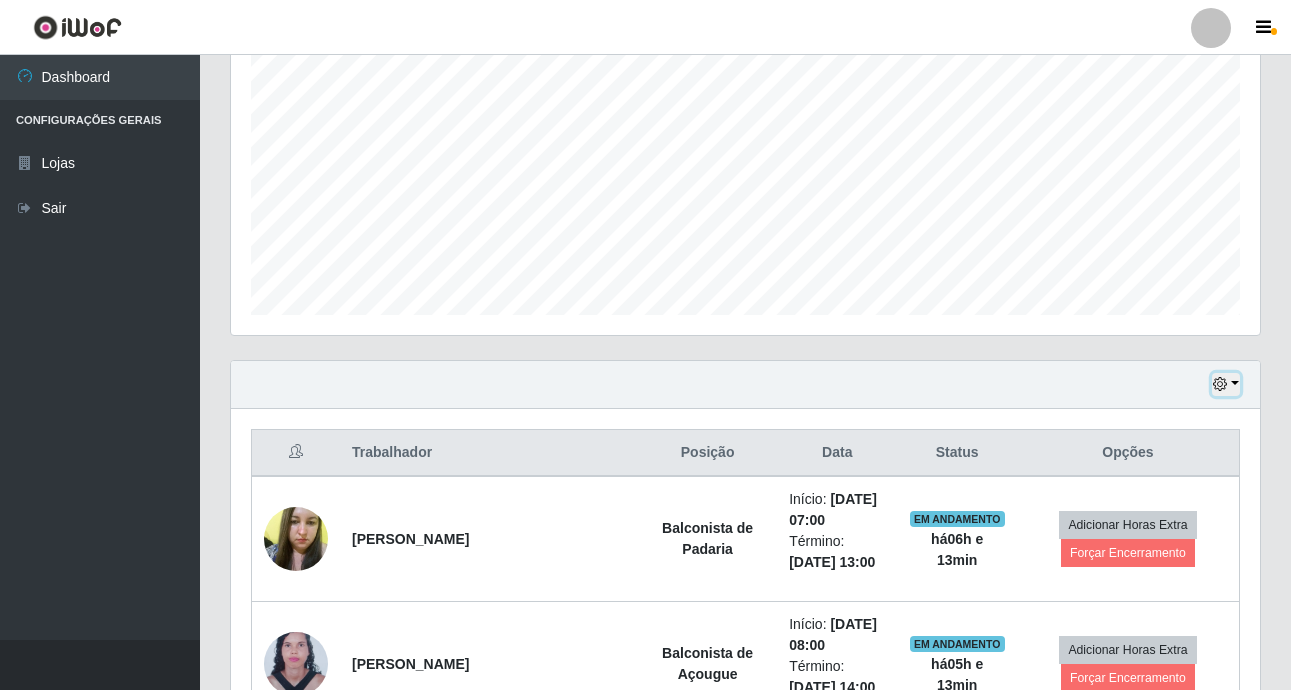 click at bounding box center [1226, 384] 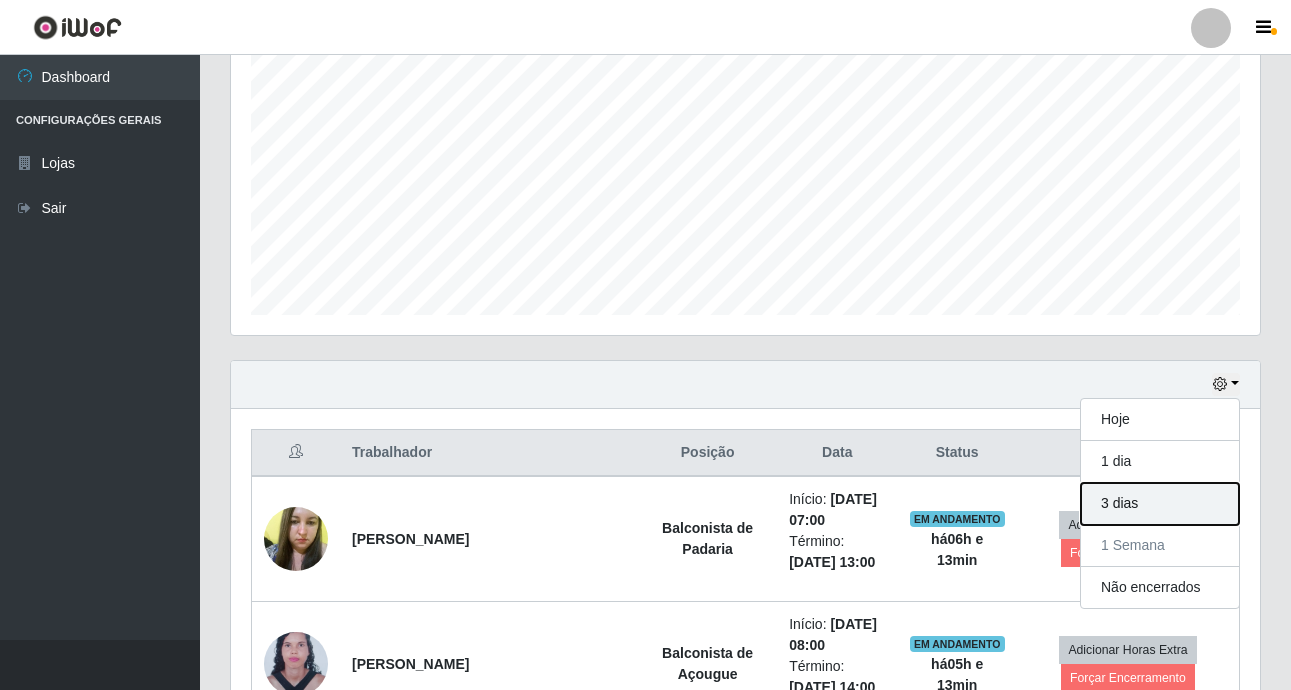 click on "3 dias" at bounding box center [1160, 504] 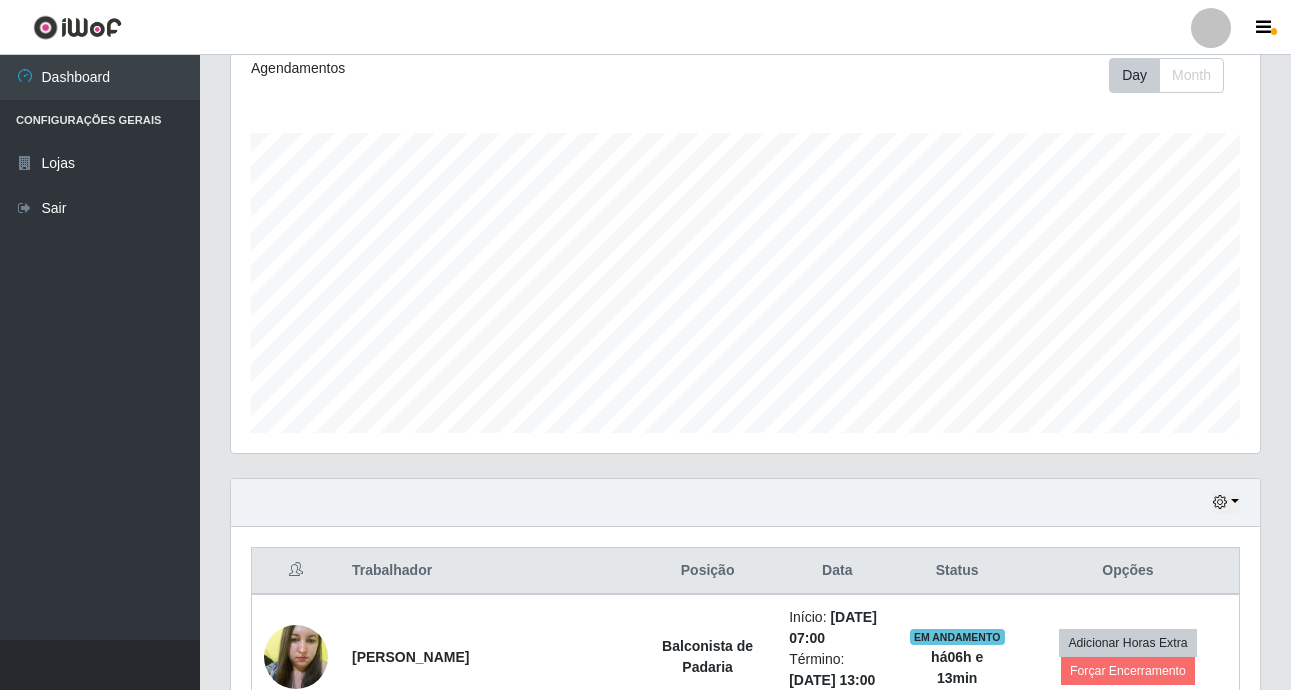 scroll, scrollTop: 400, scrollLeft: 0, axis: vertical 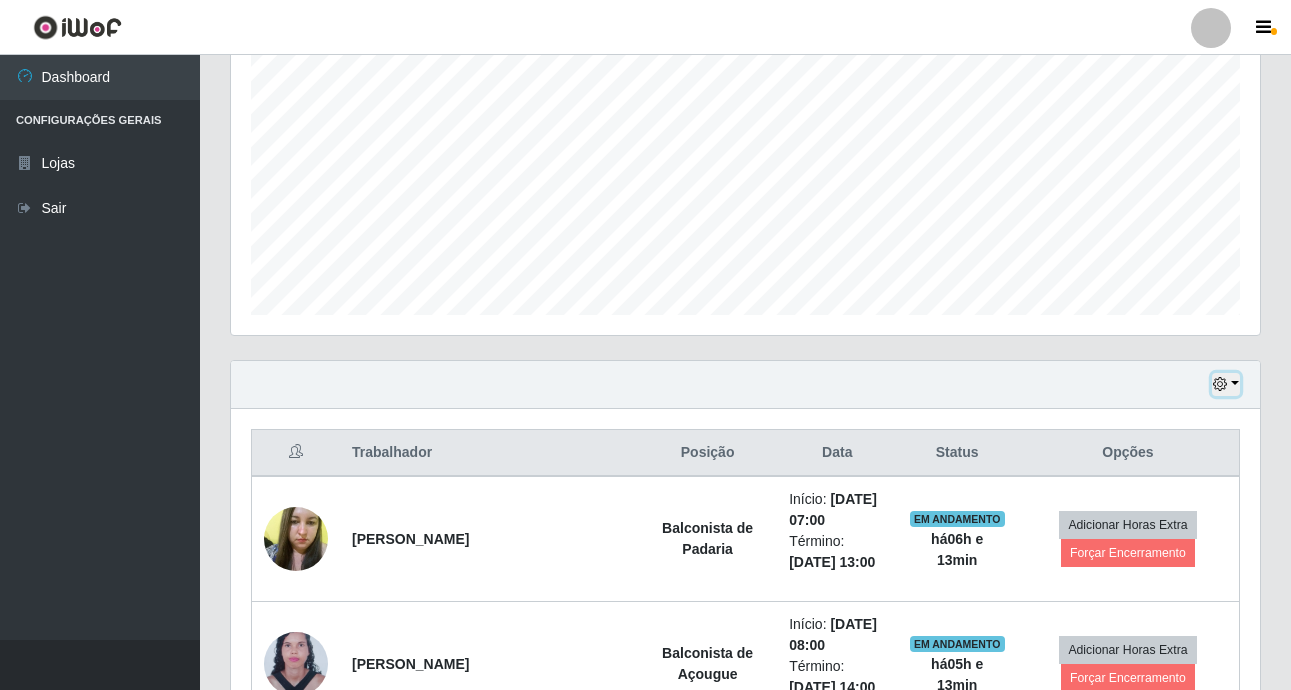 click at bounding box center (1226, 384) 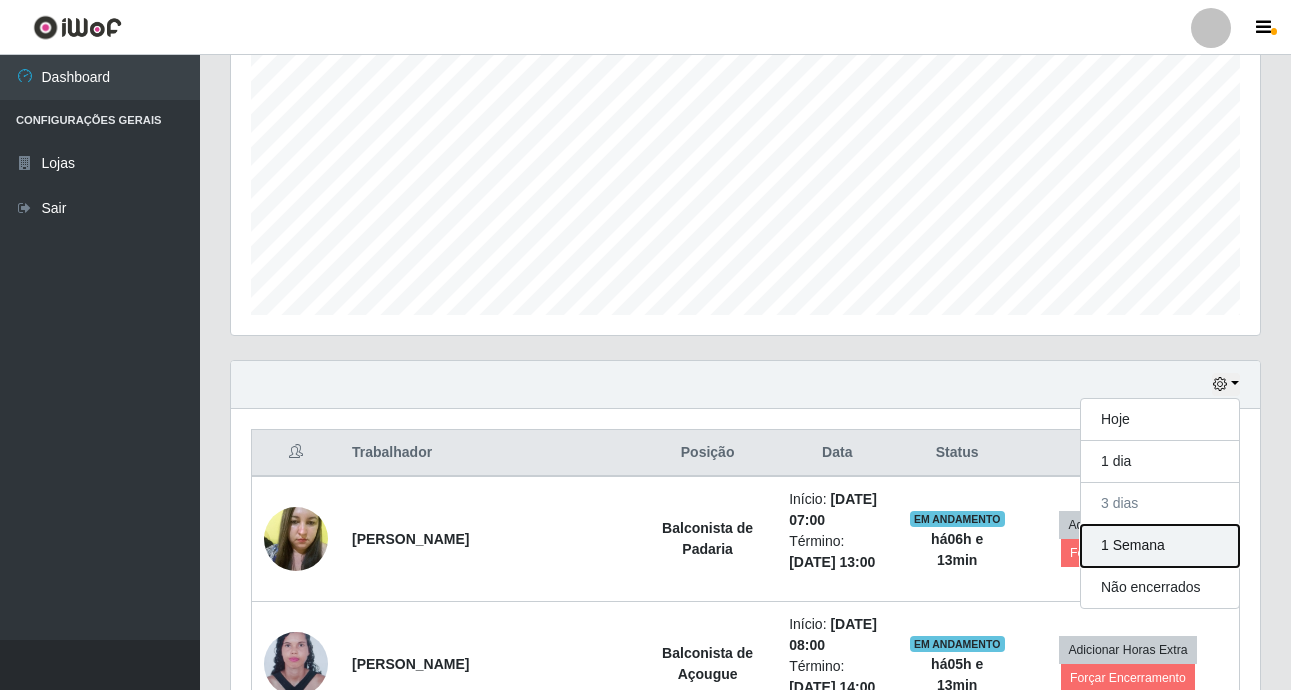 click on "1 Semana" at bounding box center (1160, 546) 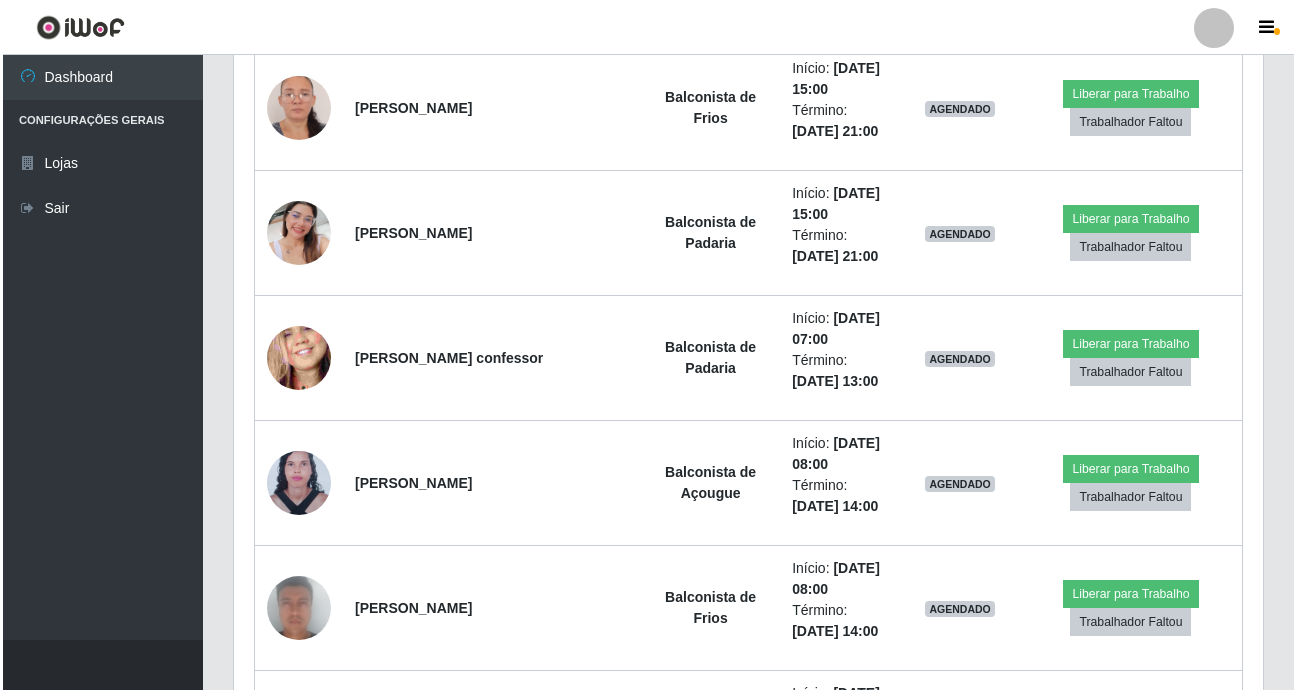 scroll, scrollTop: 7600, scrollLeft: 0, axis: vertical 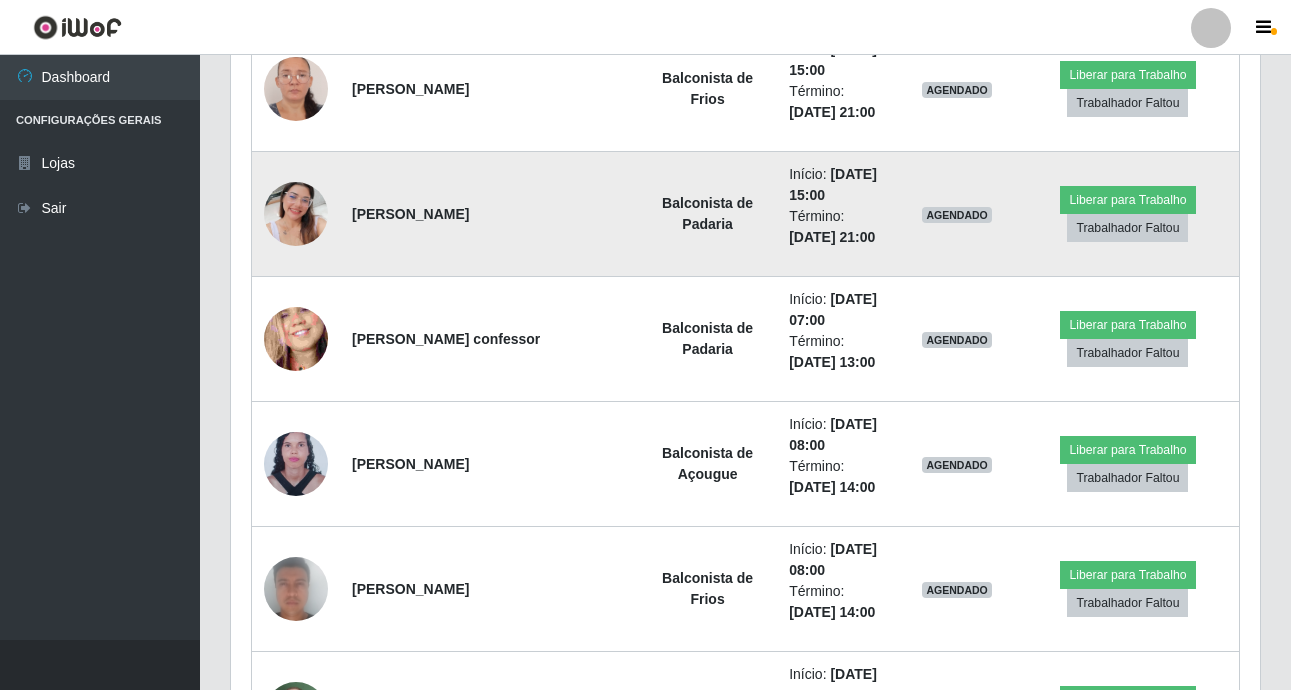 click at bounding box center [296, 214] 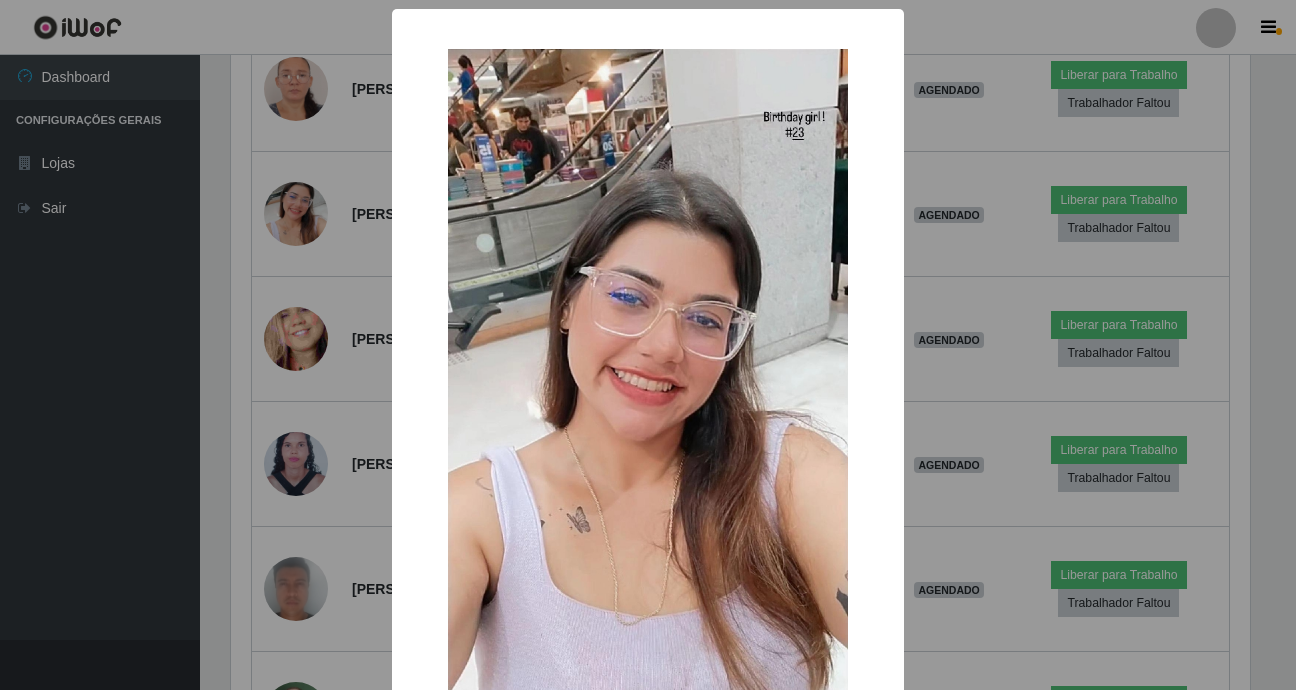 scroll, scrollTop: 999585, scrollLeft: 998981, axis: both 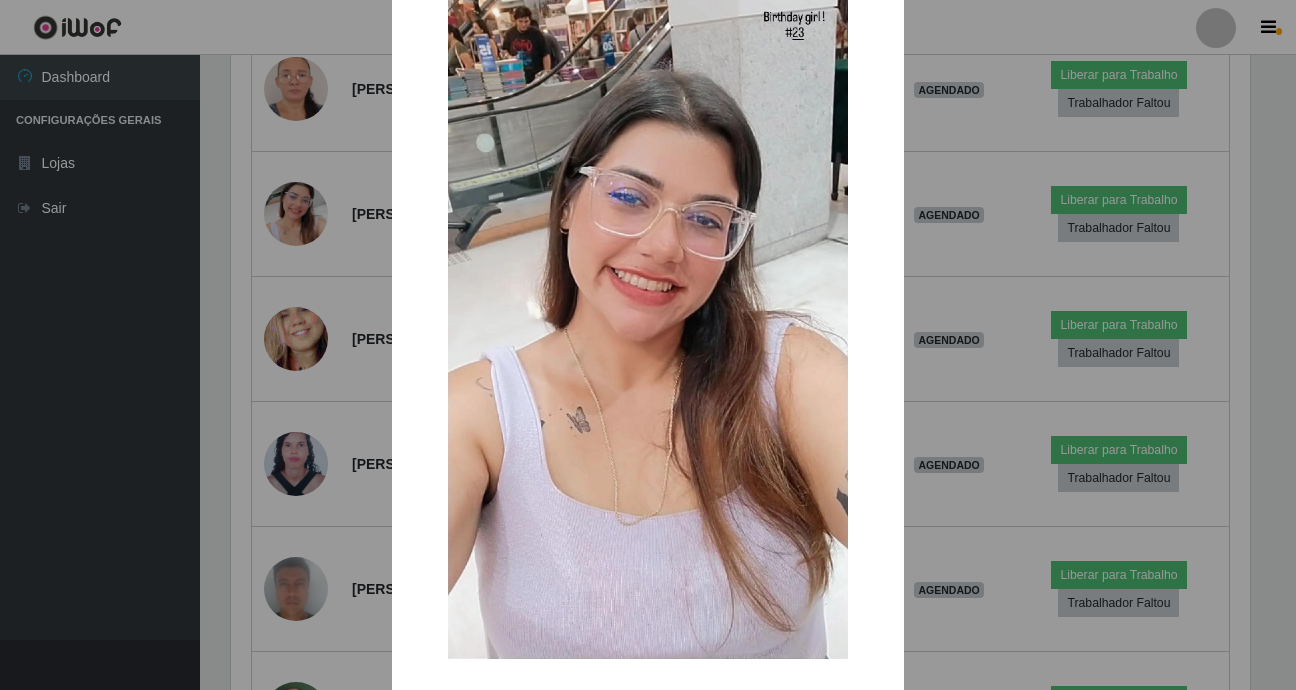 drag, startPoint x: 272, startPoint y: 259, endPoint x: 290, endPoint y: 252, distance: 19.313208 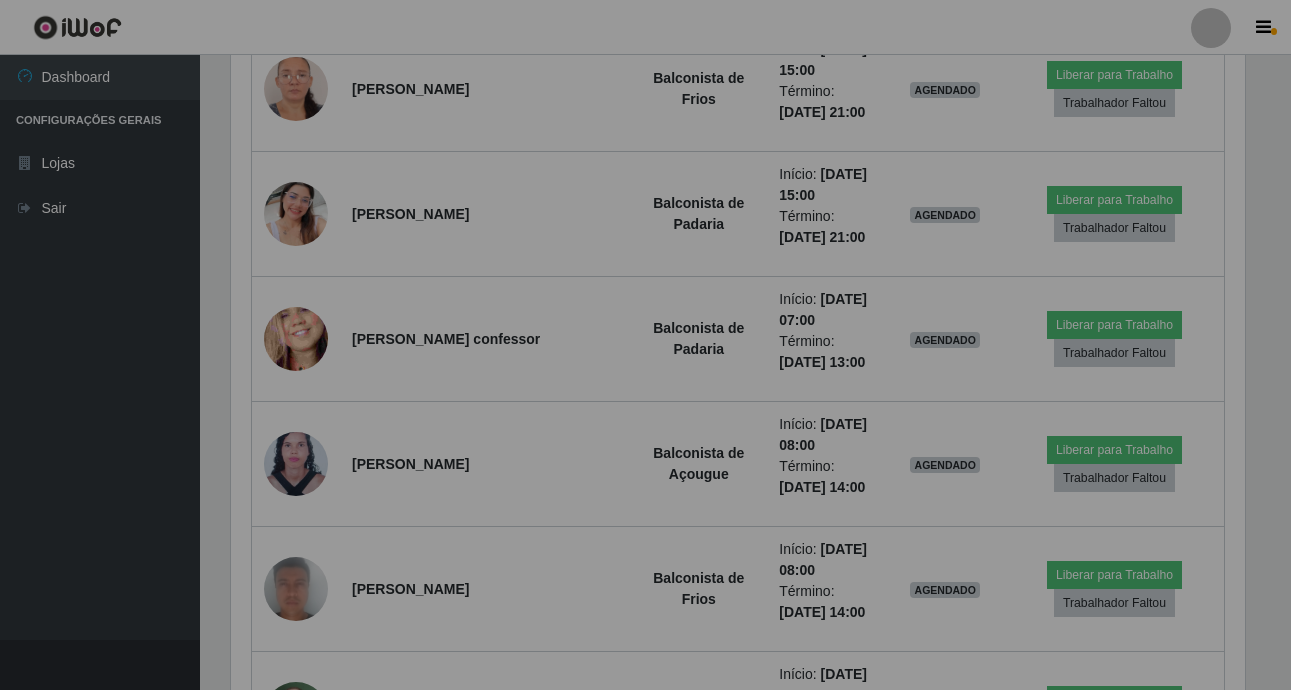 scroll, scrollTop: 999585, scrollLeft: 998971, axis: both 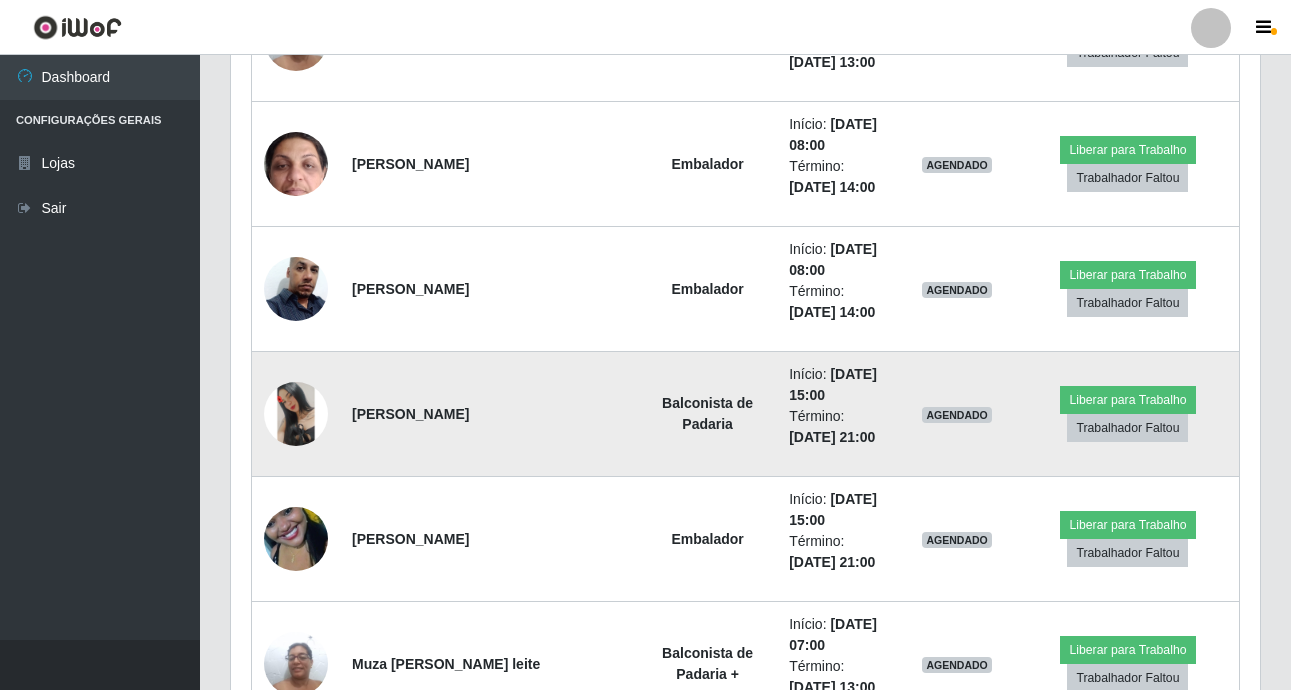 click at bounding box center (296, 414) 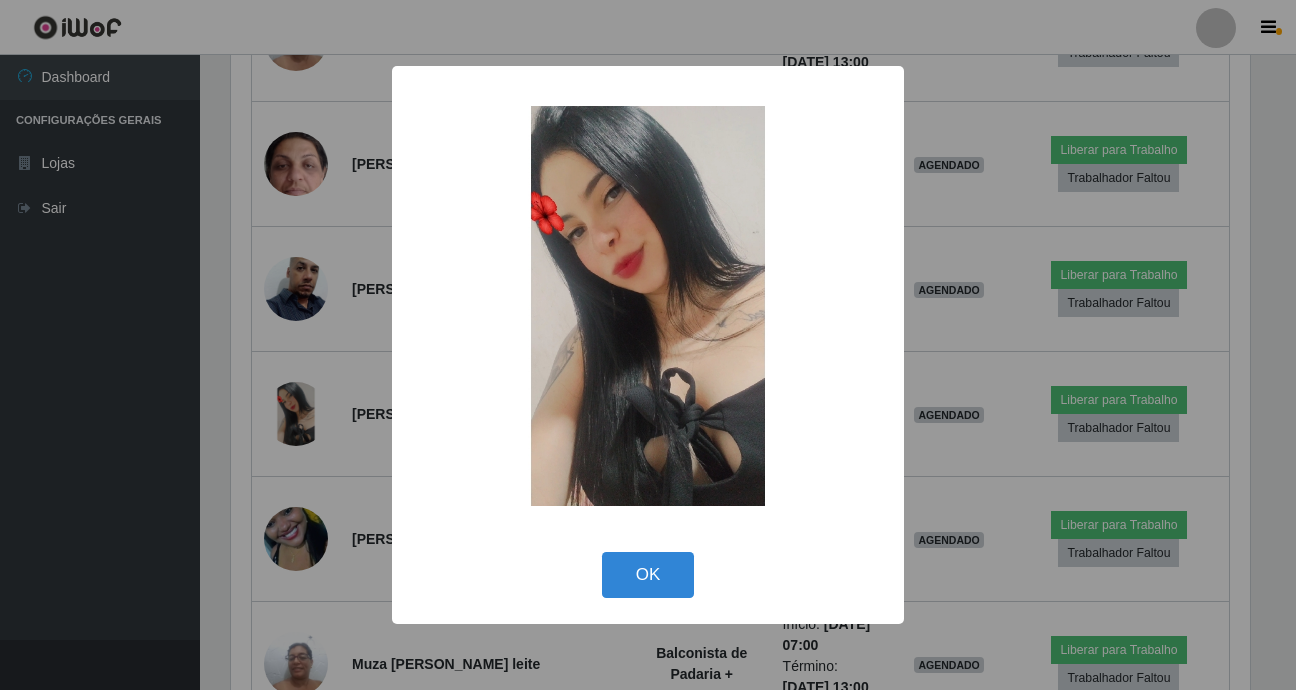 click on "× OK Cancel" at bounding box center [648, 344] 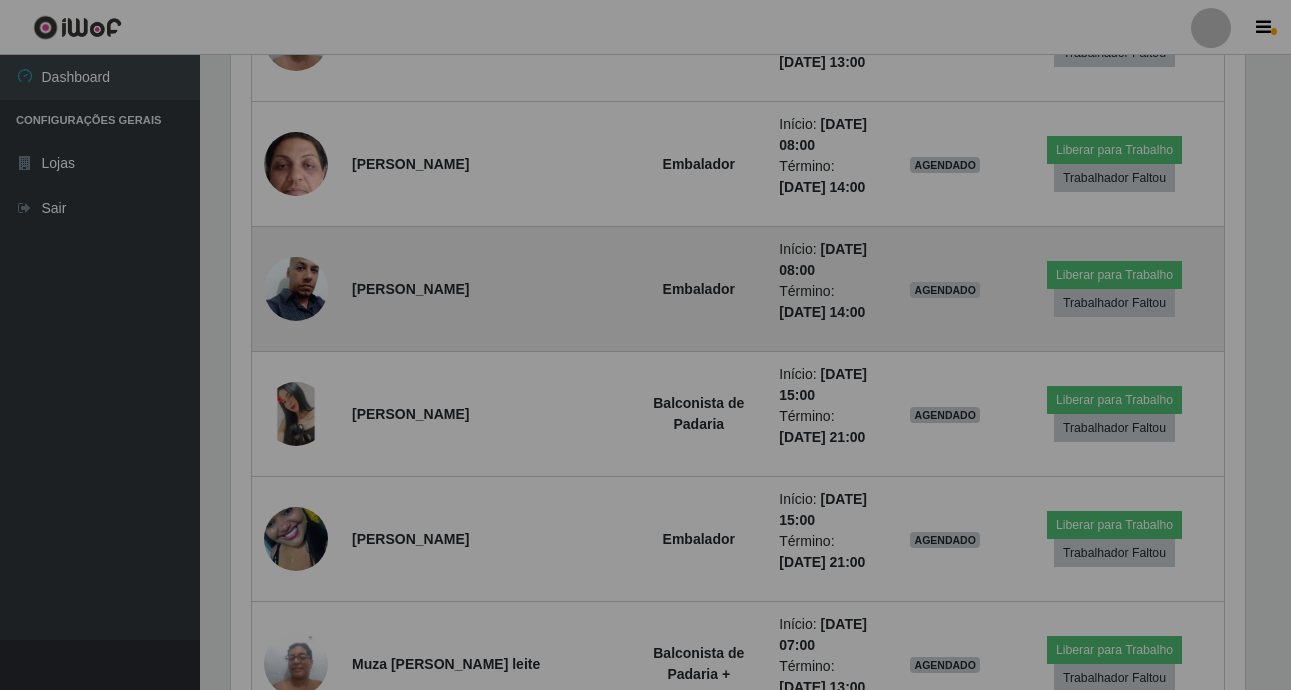 scroll, scrollTop: 999585, scrollLeft: 998971, axis: both 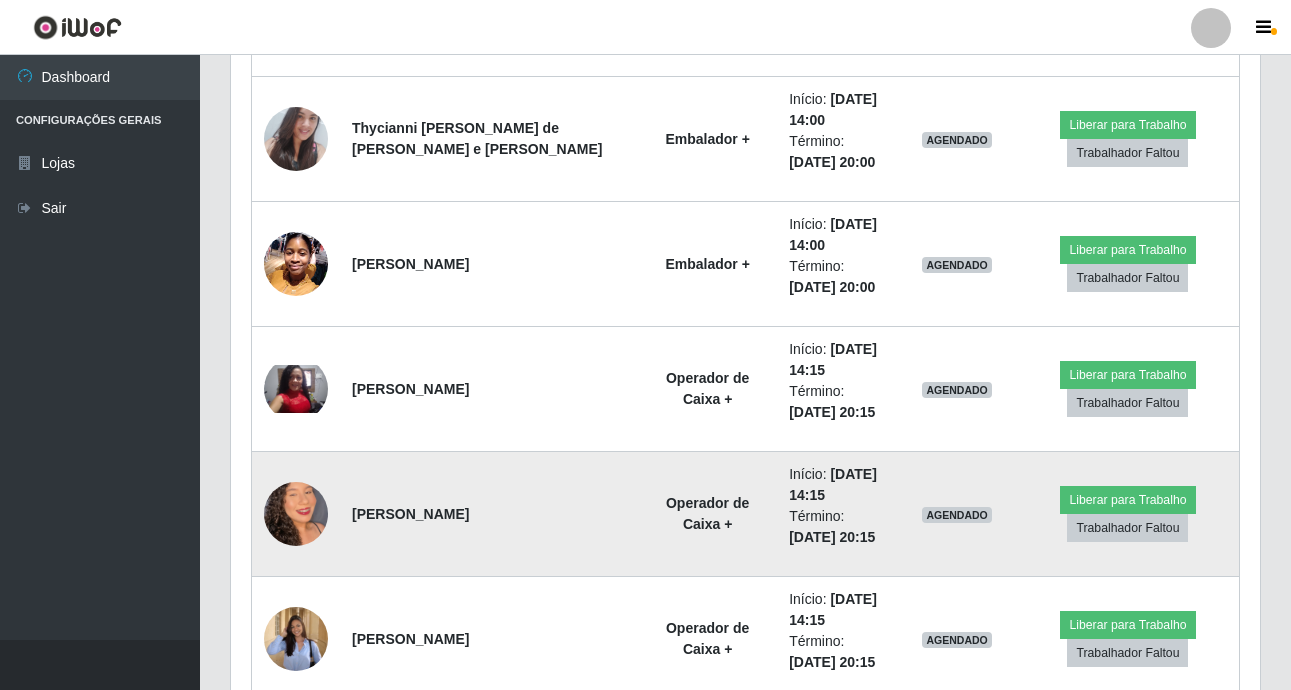 click at bounding box center (296, 514) 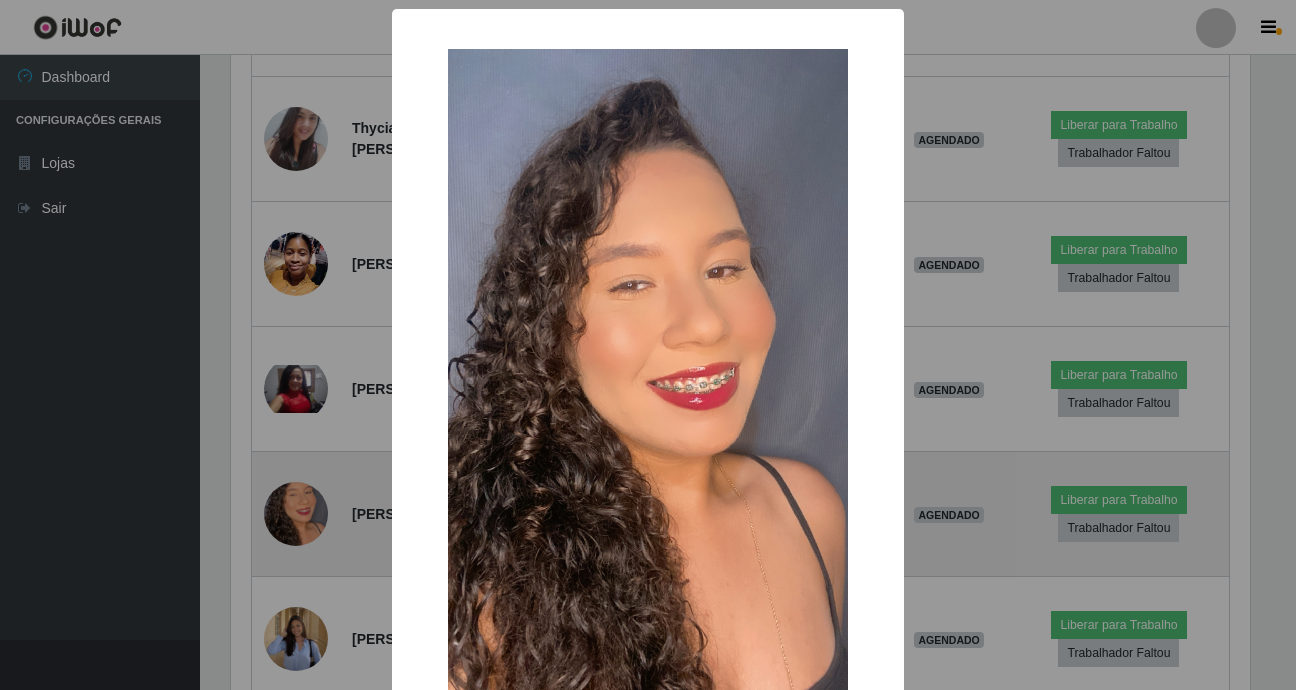 scroll, scrollTop: 999585, scrollLeft: 998981, axis: both 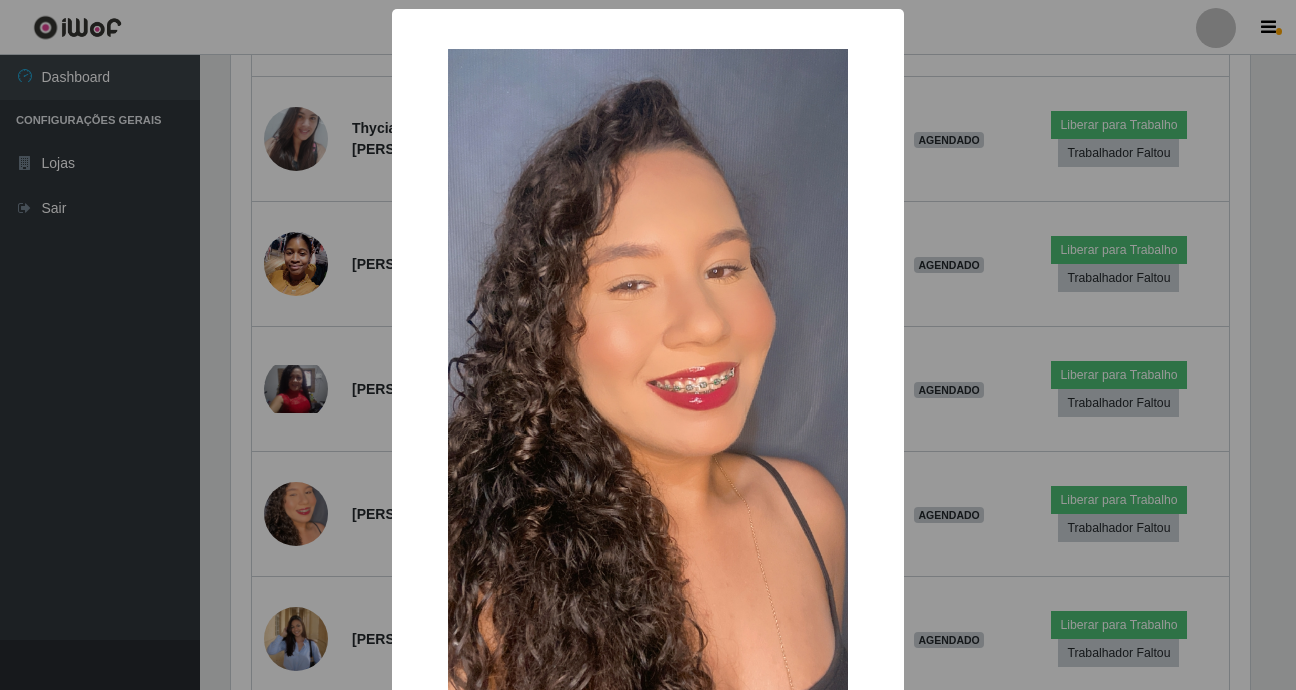 click on "× OK Cancel" at bounding box center (648, 345) 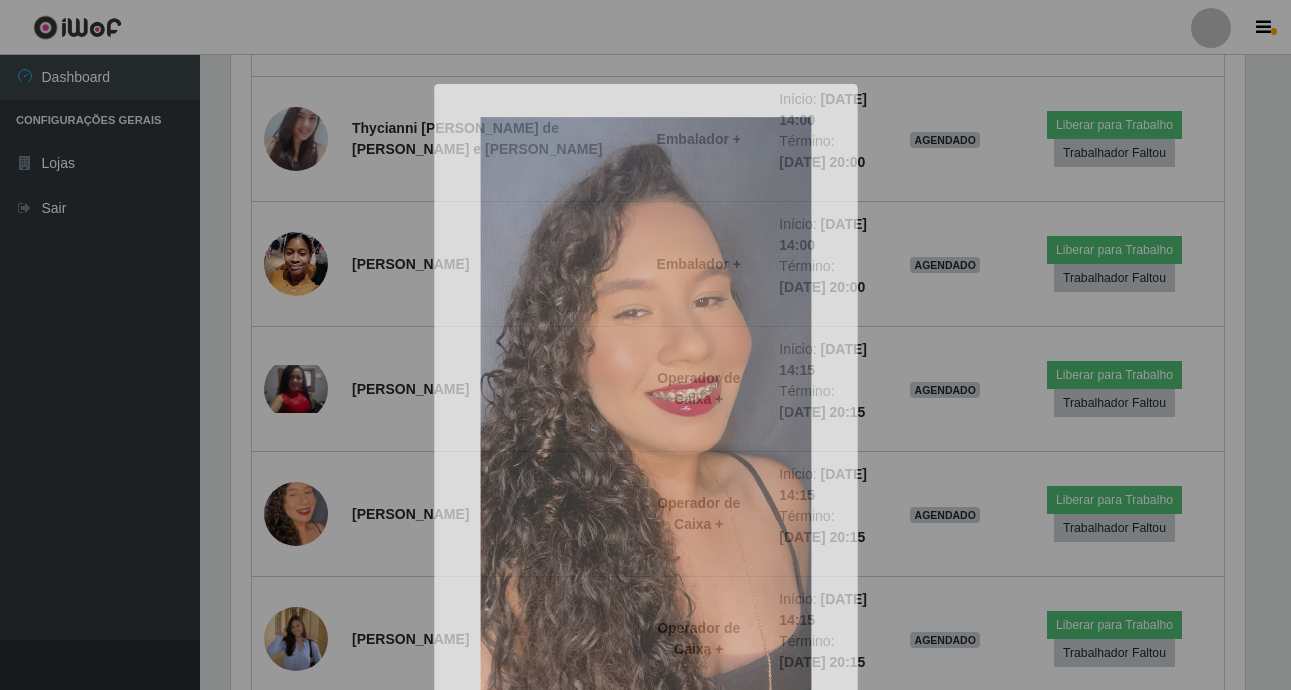 scroll, scrollTop: 999585, scrollLeft: 998971, axis: both 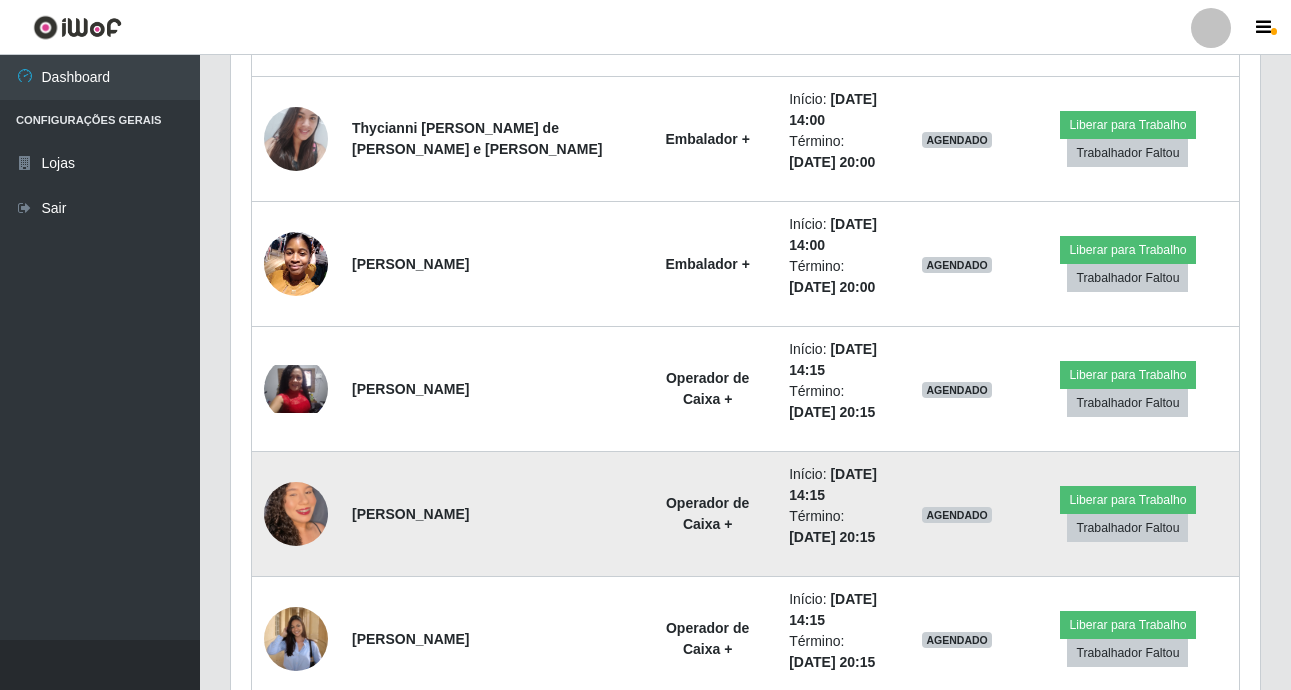 click at bounding box center (296, 514) 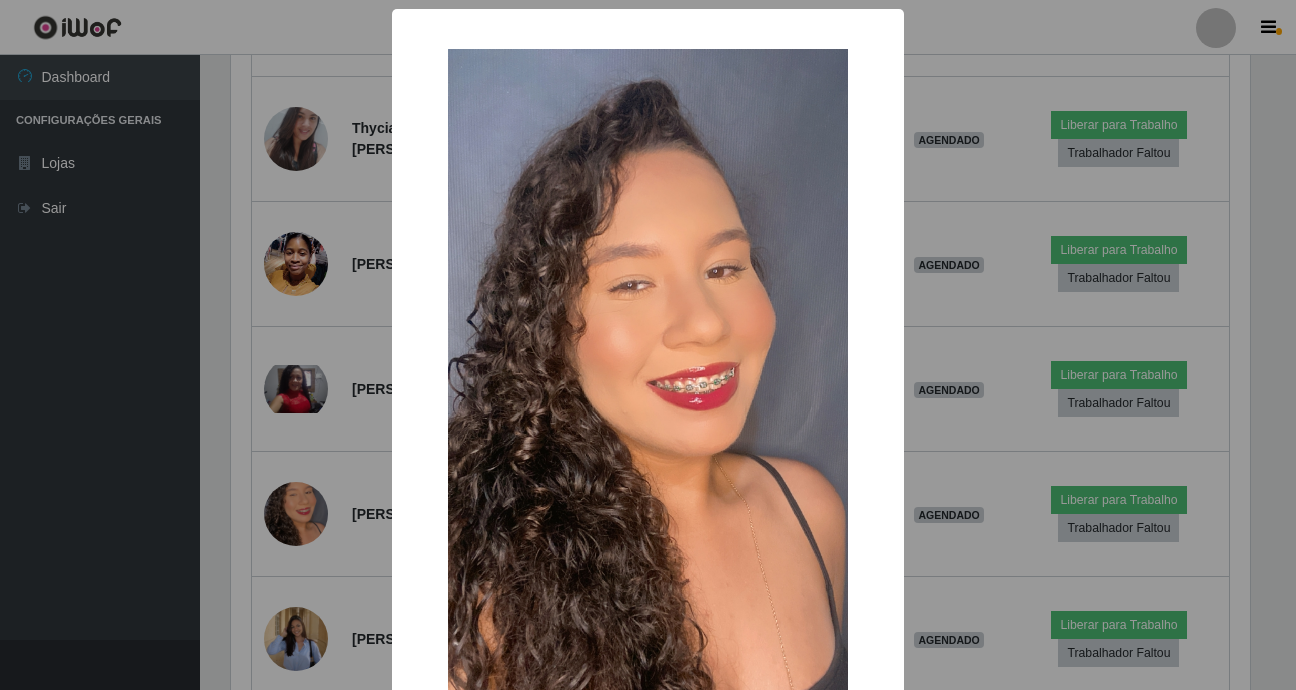 scroll, scrollTop: 999585, scrollLeft: 998981, axis: both 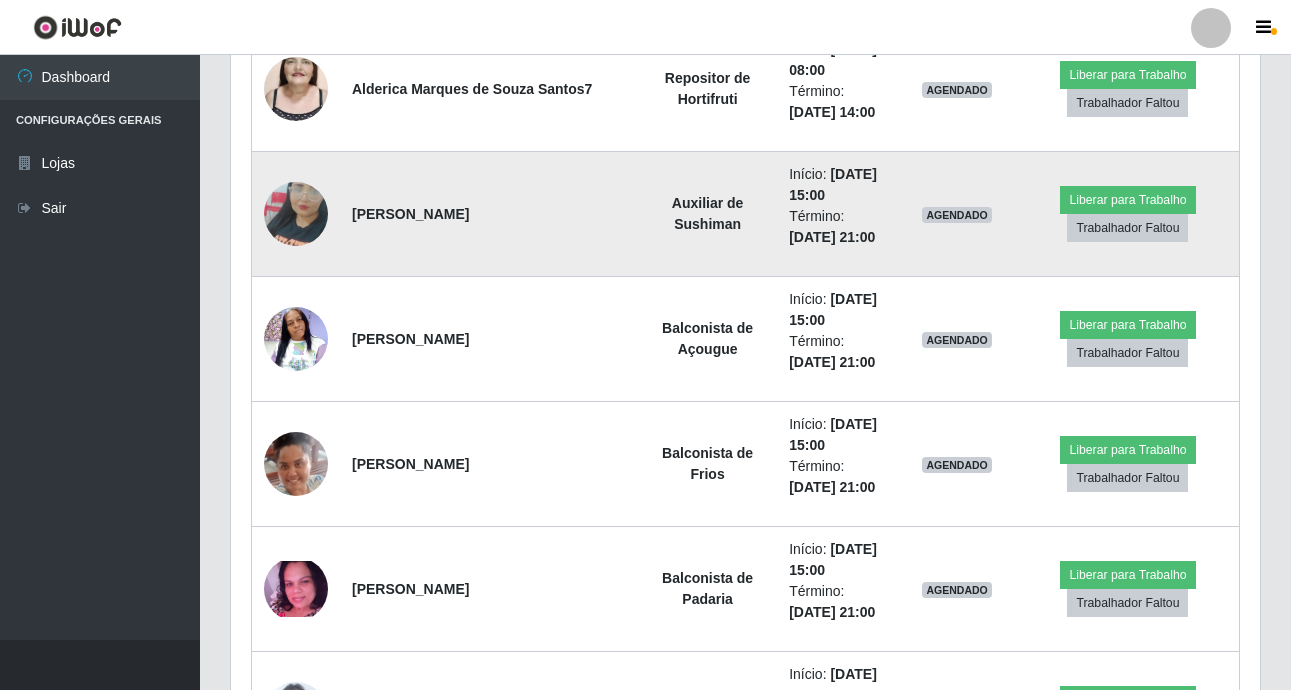 click at bounding box center (296, 214) 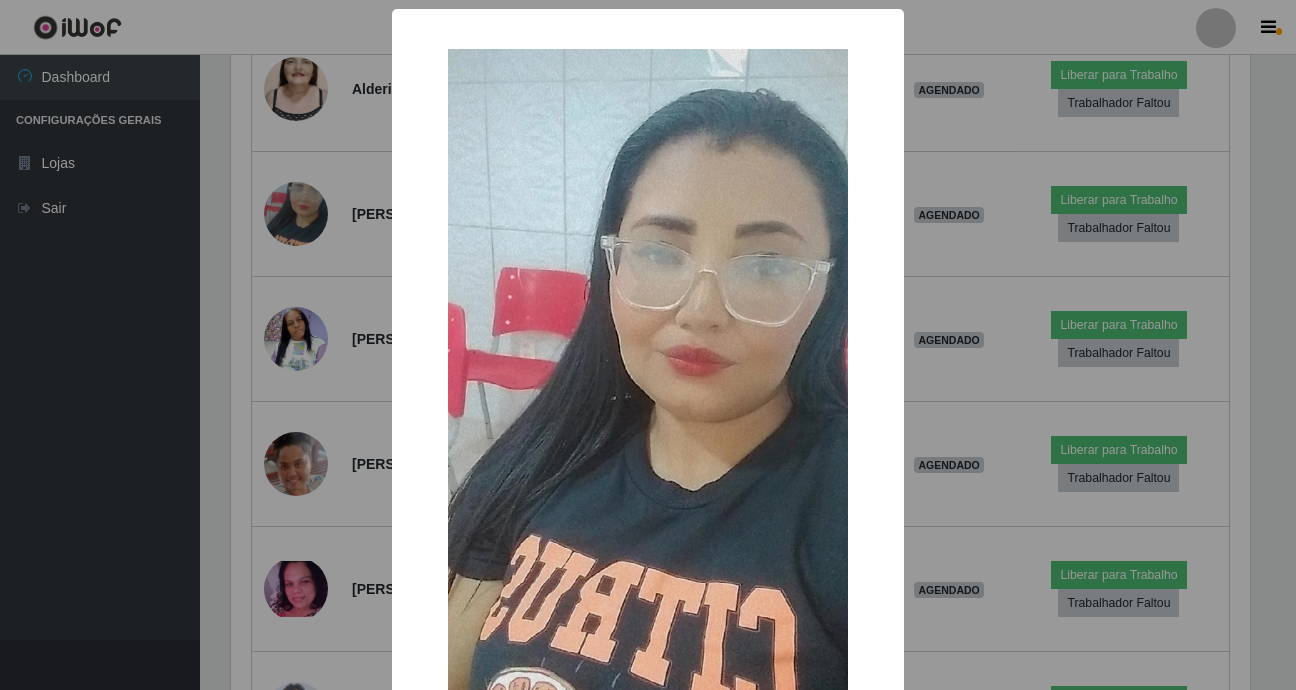 scroll, scrollTop: 999585, scrollLeft: 998981, axis: both 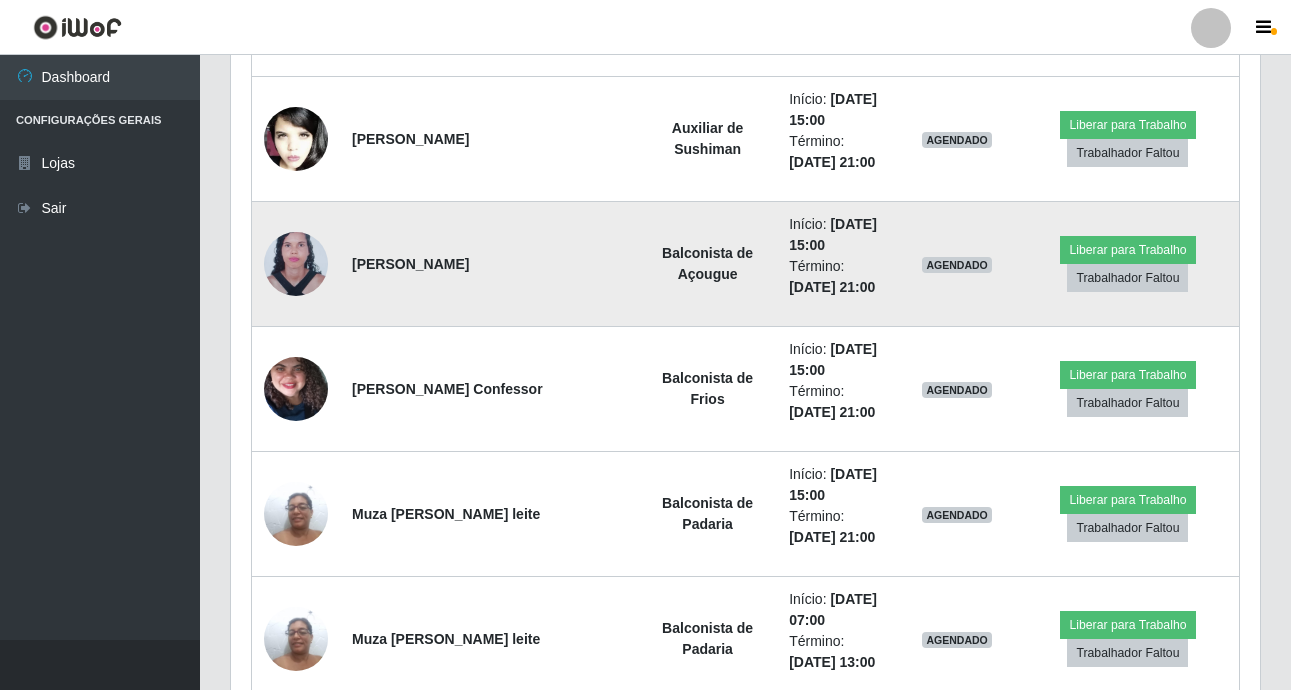 click at bounding box center (296, 264) 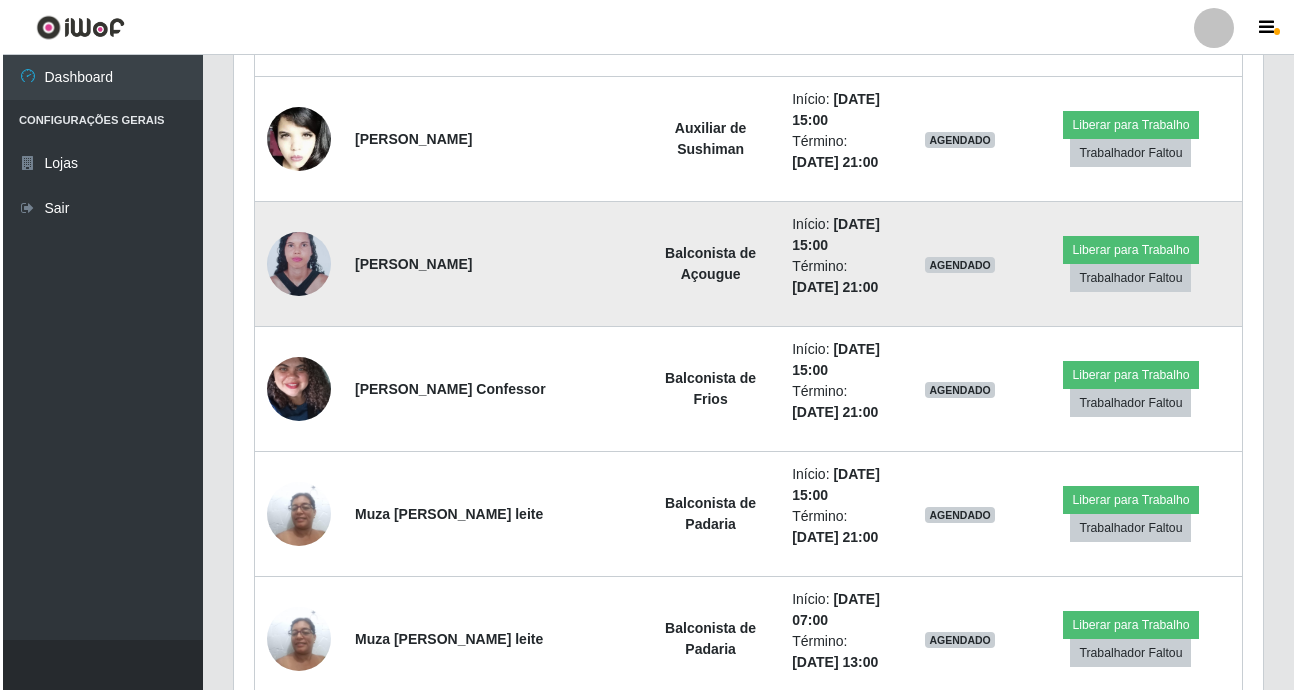 scroll, scrollTop: 999585, scrollLeft: 998981, axis: both 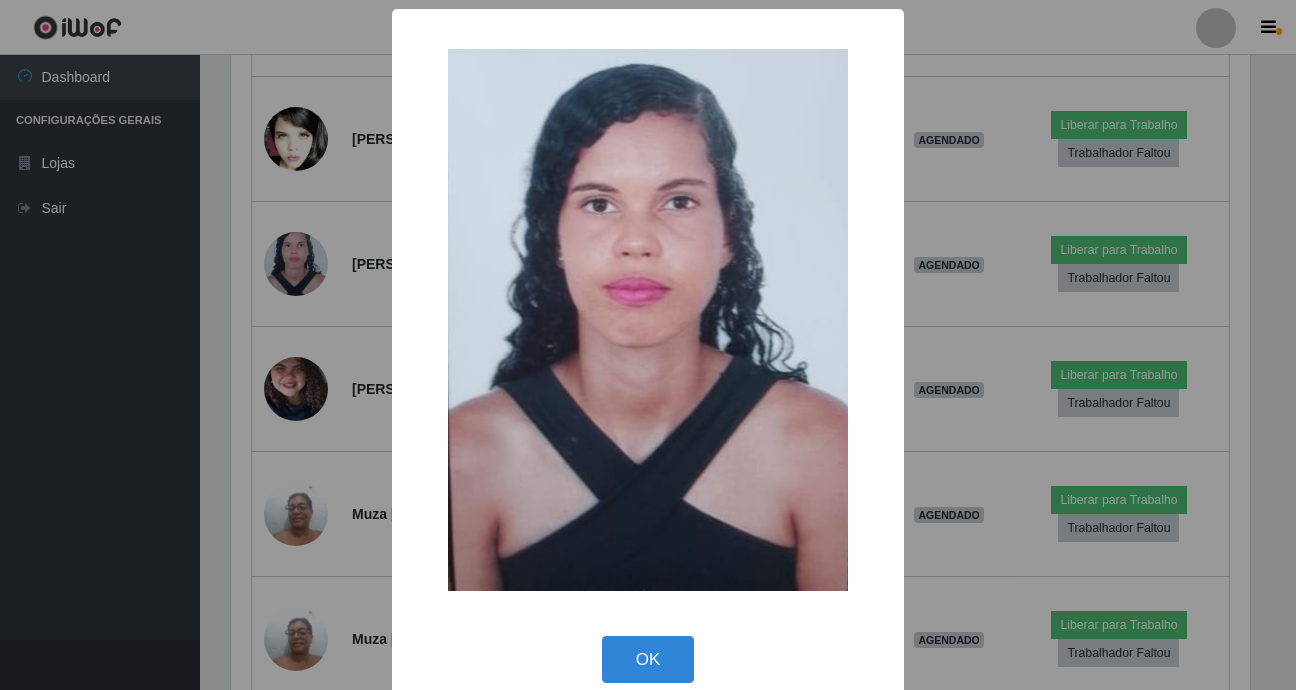 click on "× OK Cancel" at bounding box center (648, 345) 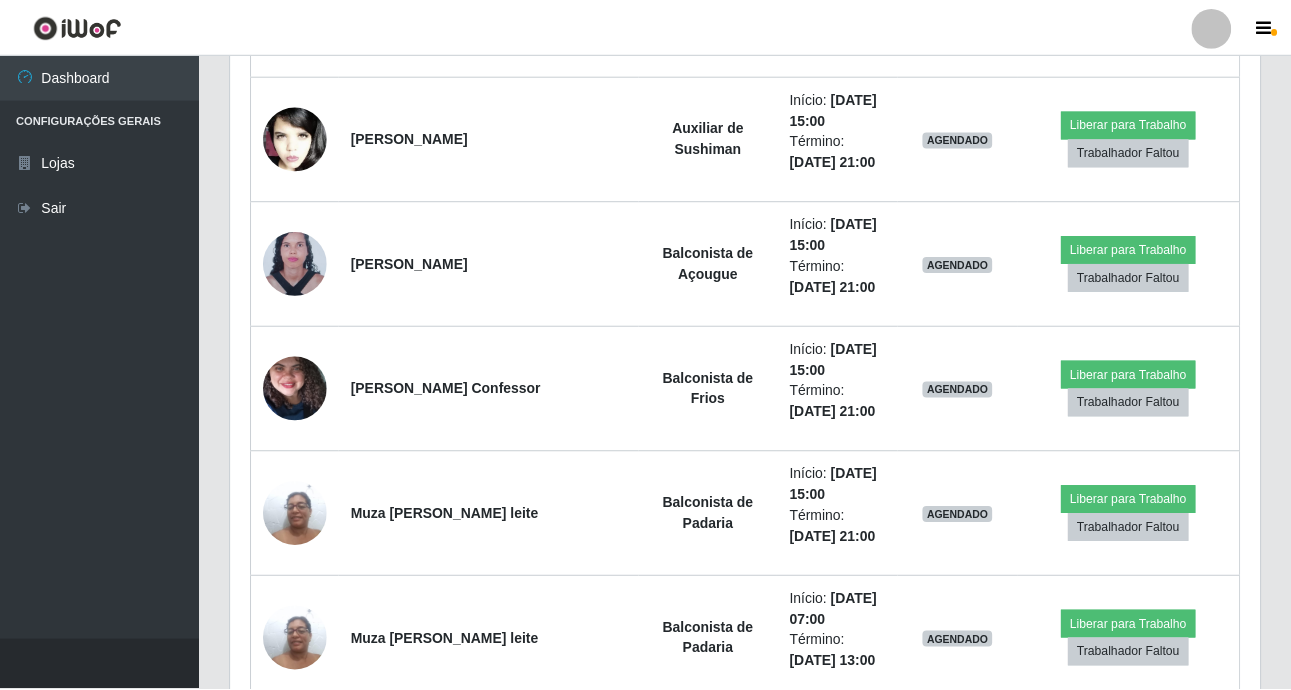 scroll, scrollTop: 999585, scrollLeft: 998971, axis: both 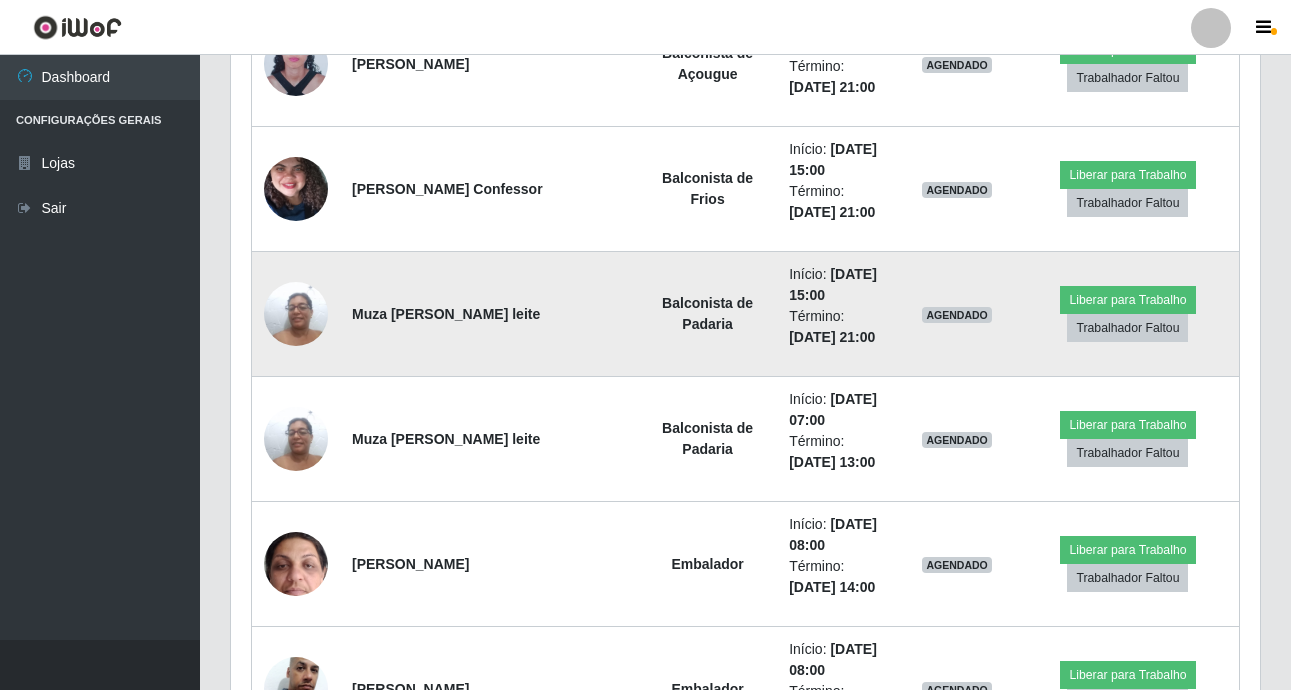 click at bounding box center (296, 313) 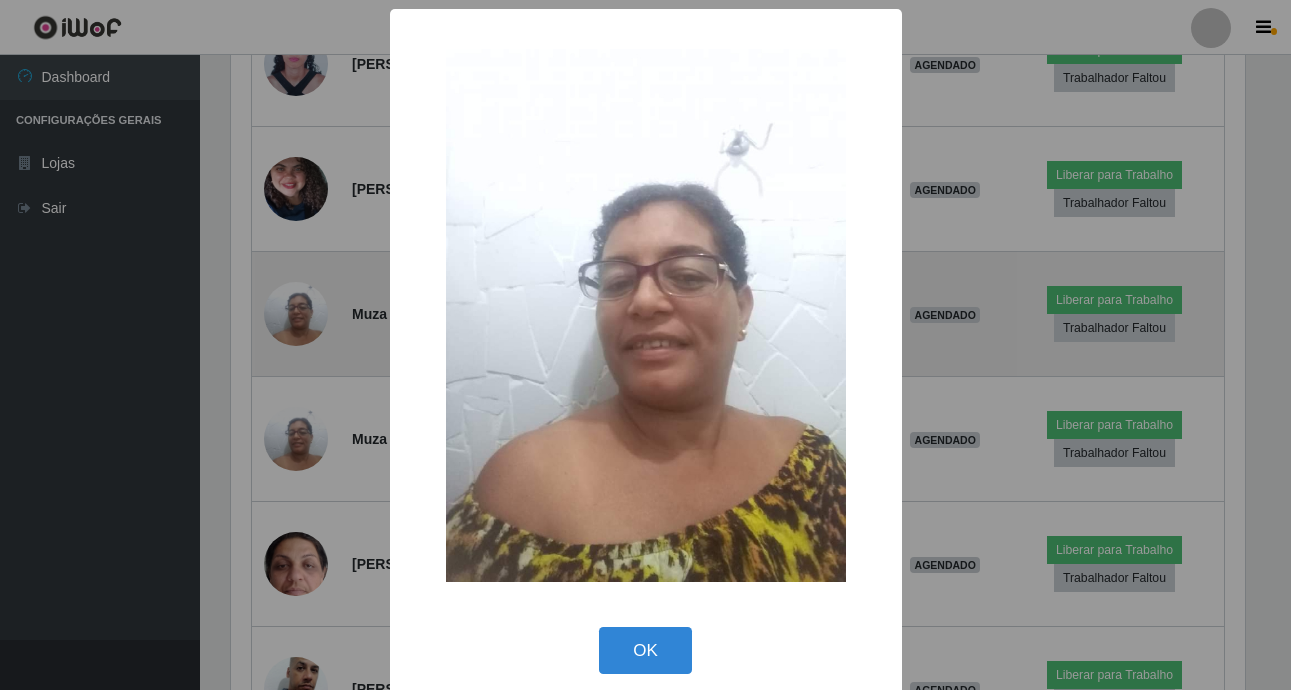 scroll, scrollTop: 999585, scrollLeft: 998981, axis: both 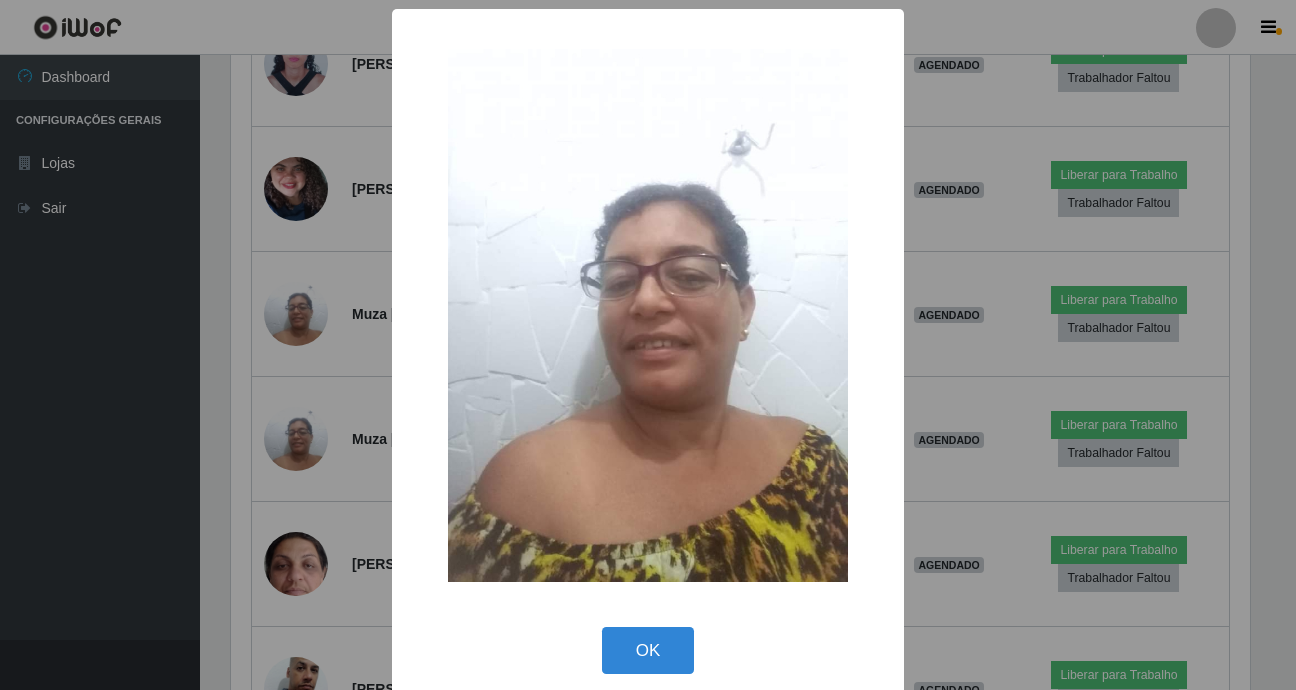 type 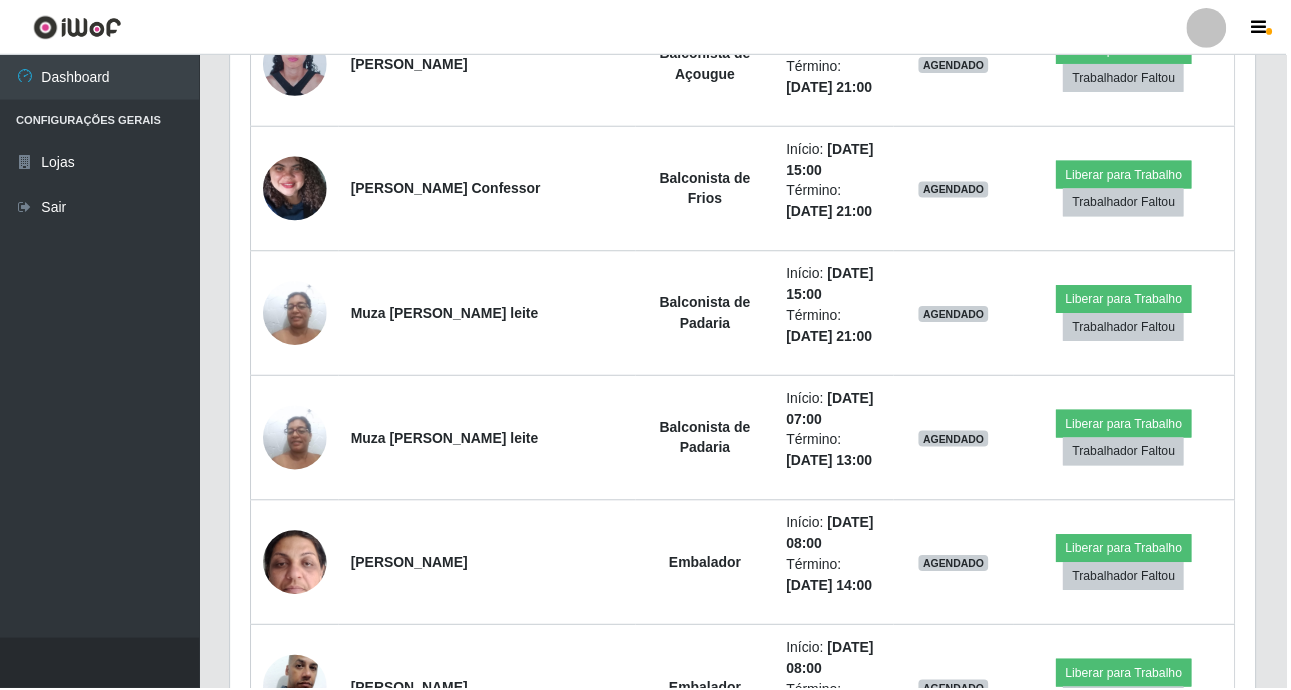 scroll, scrollTop: 999585, scrollLeft: 998971, axis: both 